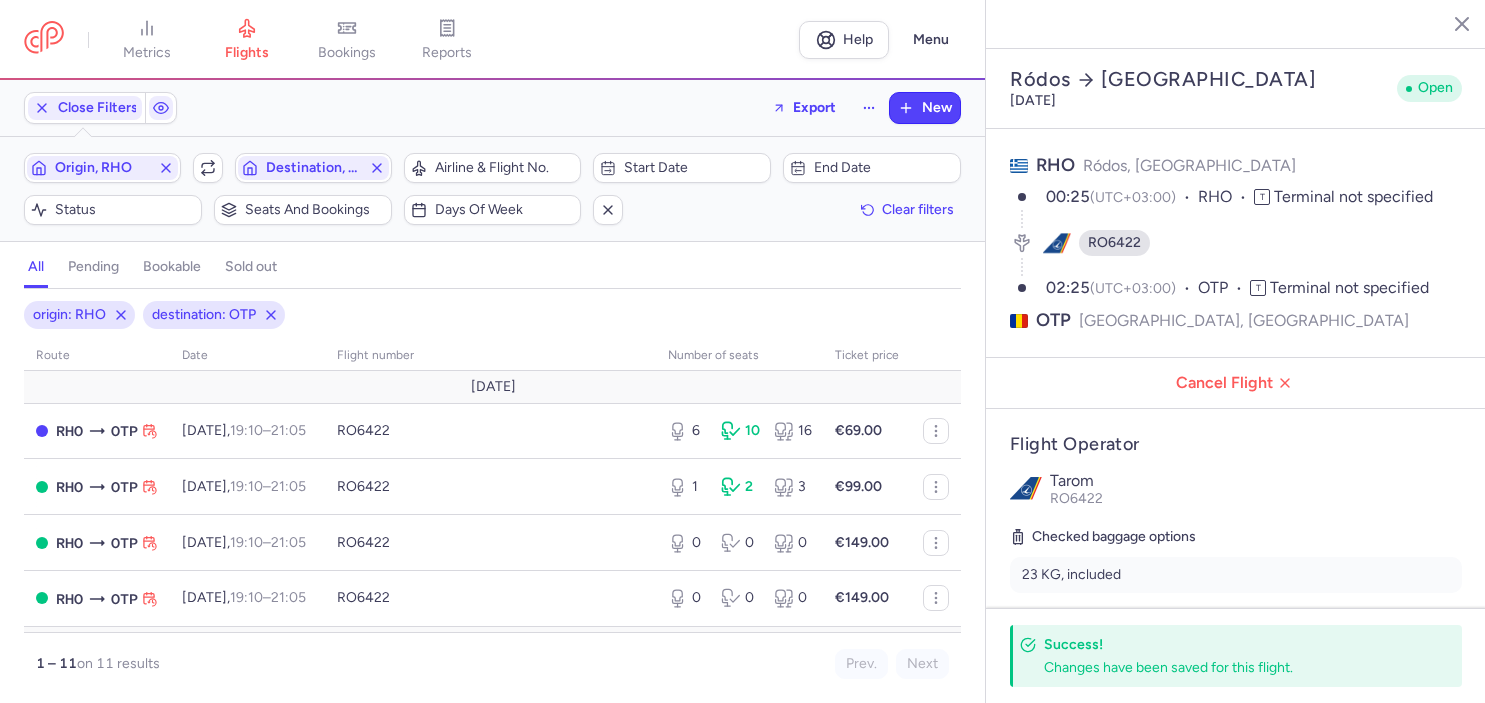 select on "days" 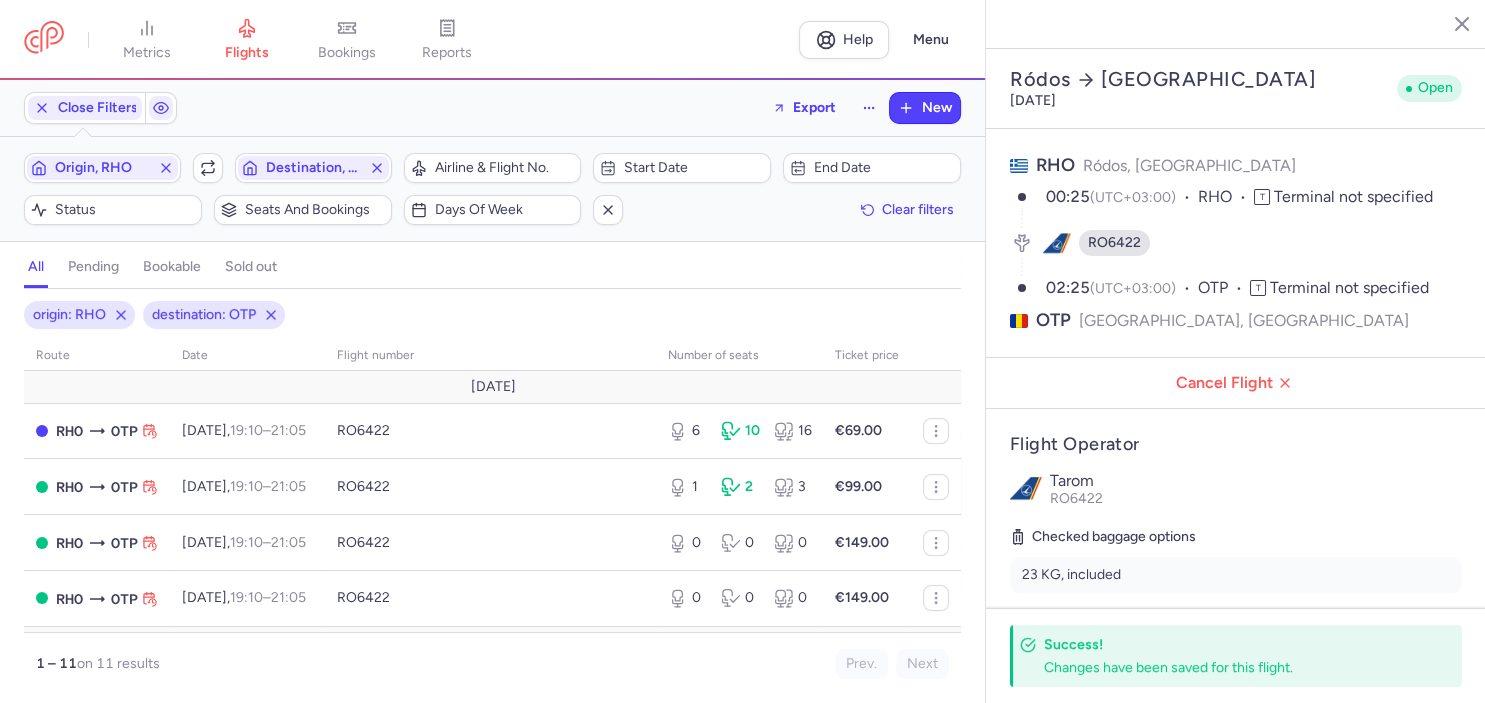 scroll, scrollTop: 465, scrollLeft: 0, axis: vertical 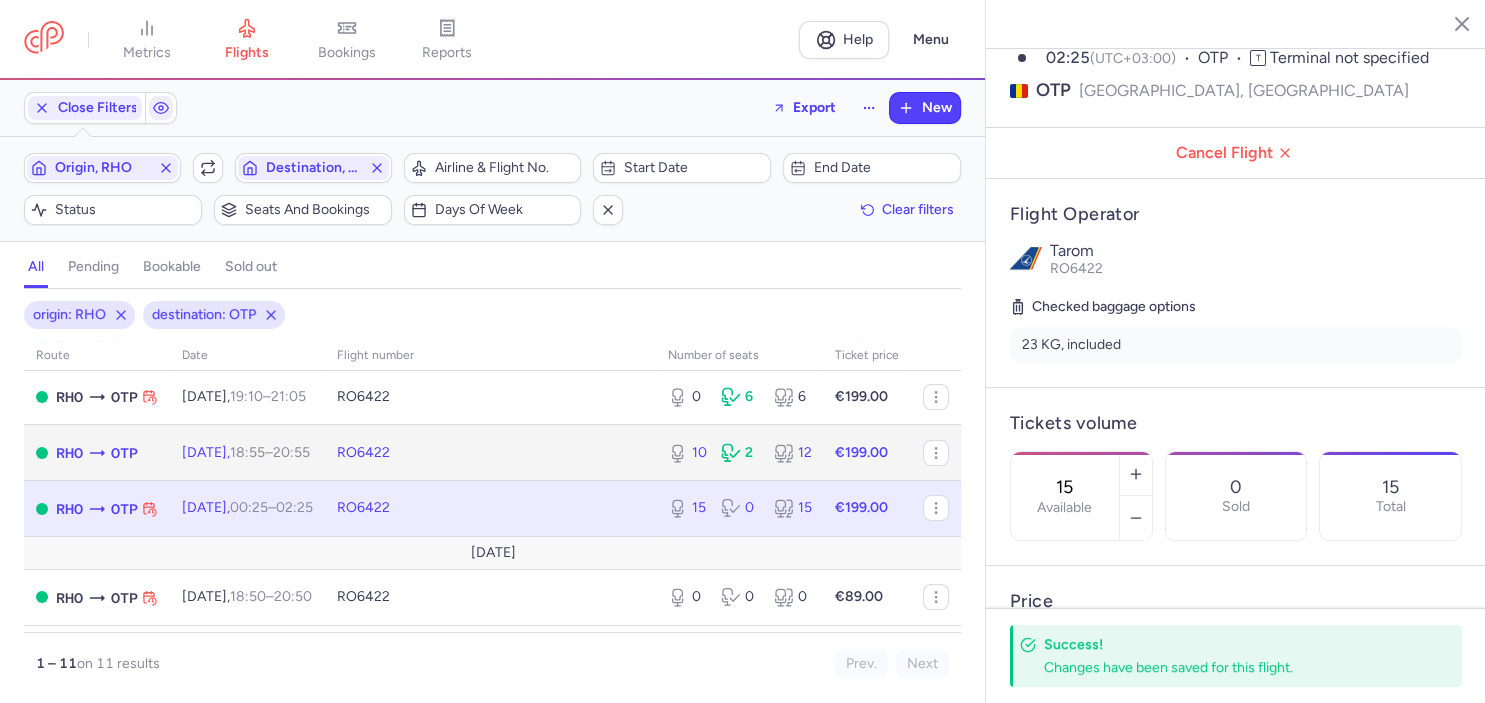 click on "RO6422" at bounding box center (490, 453) 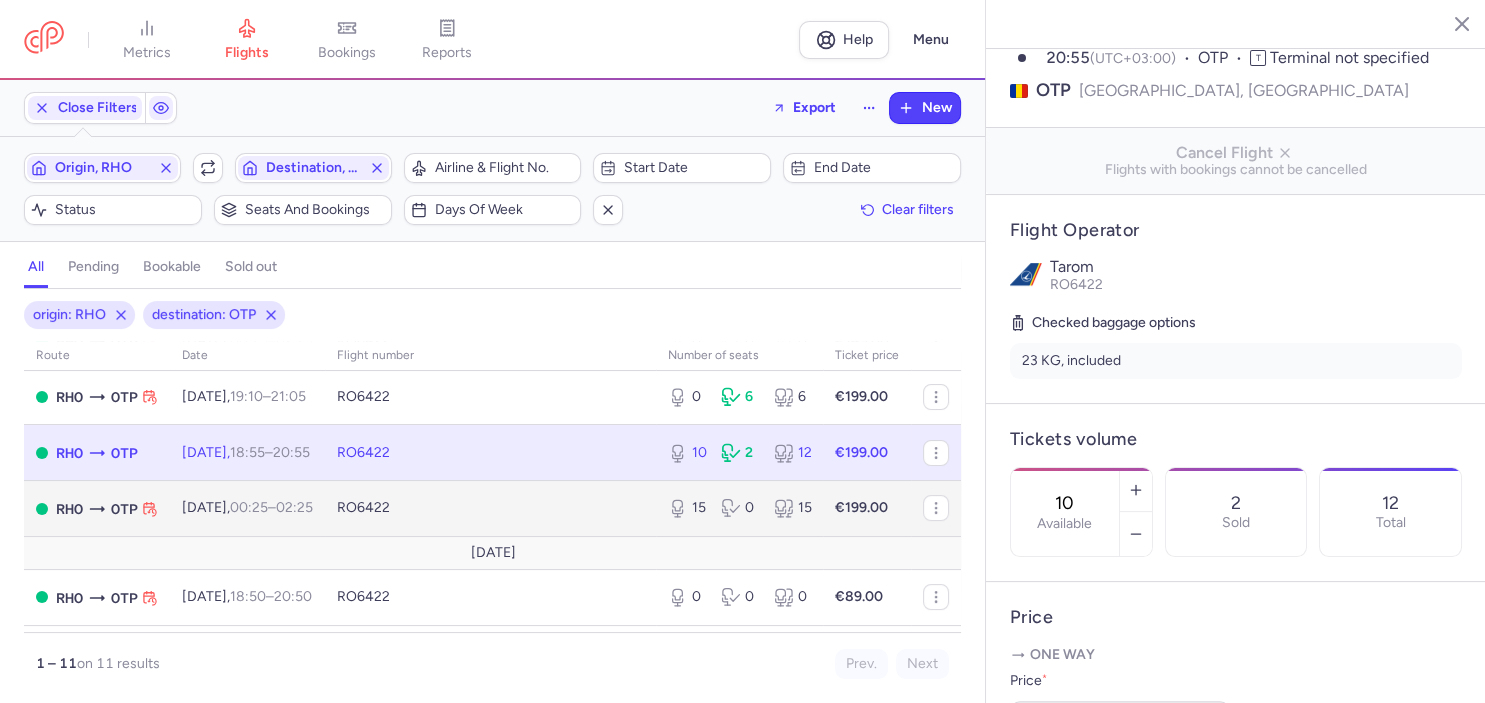 scroll, scrollTop: 461, scrollLeft: 0, axis: vertical 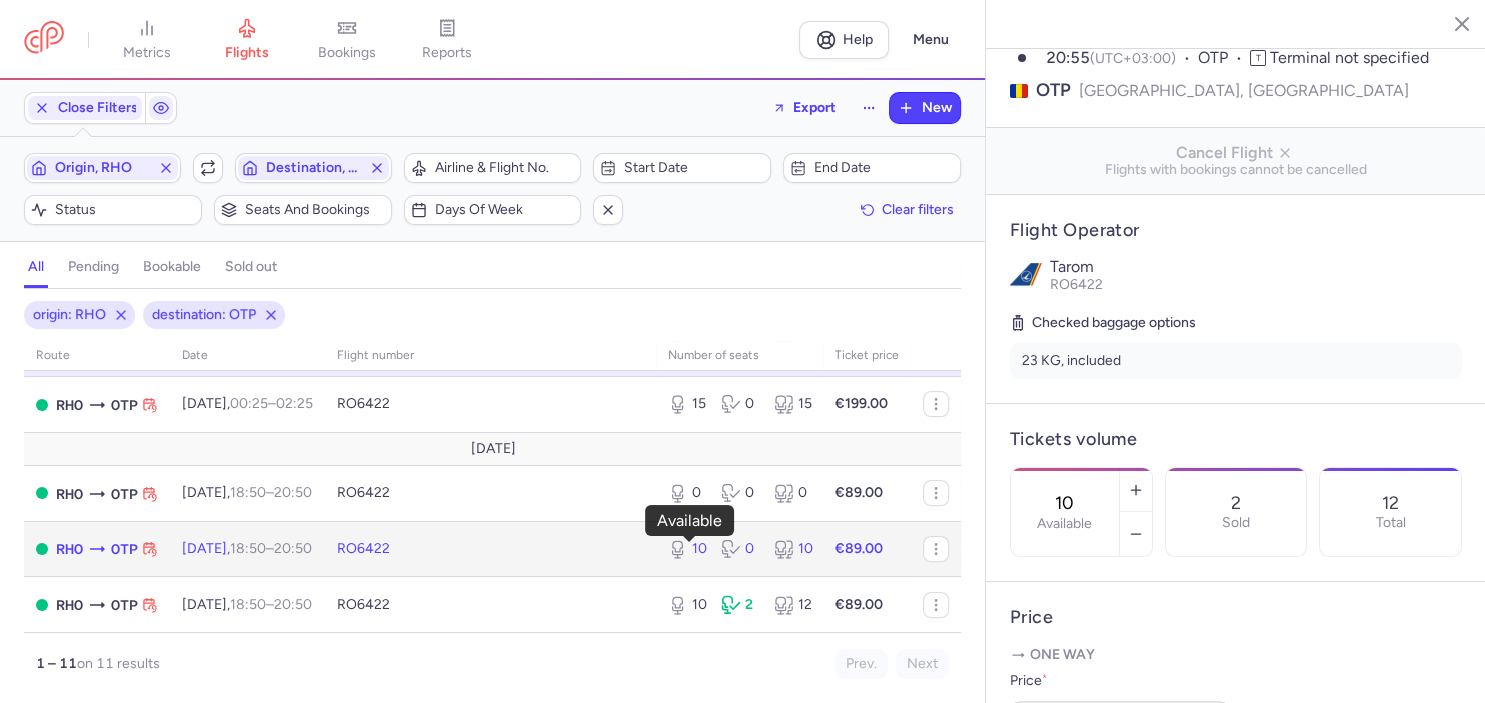 click 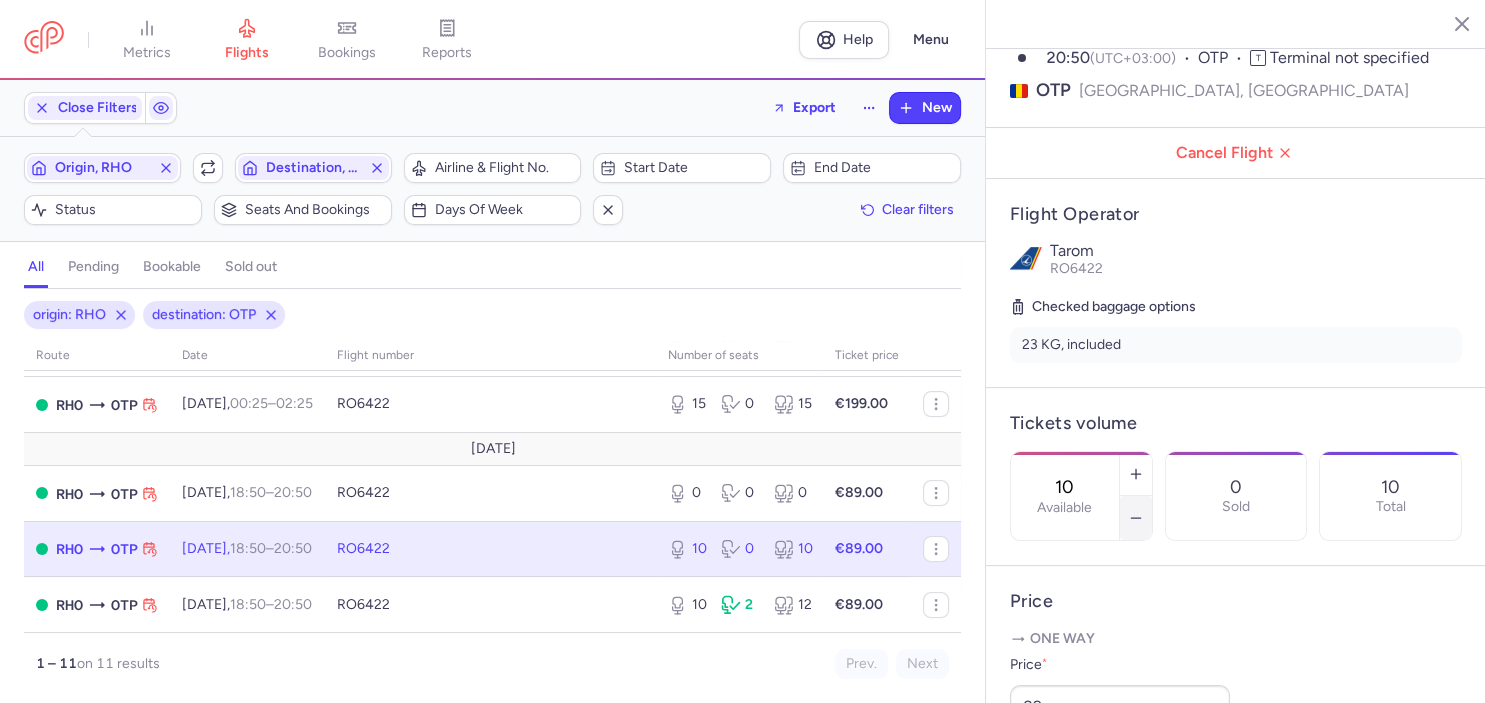 click 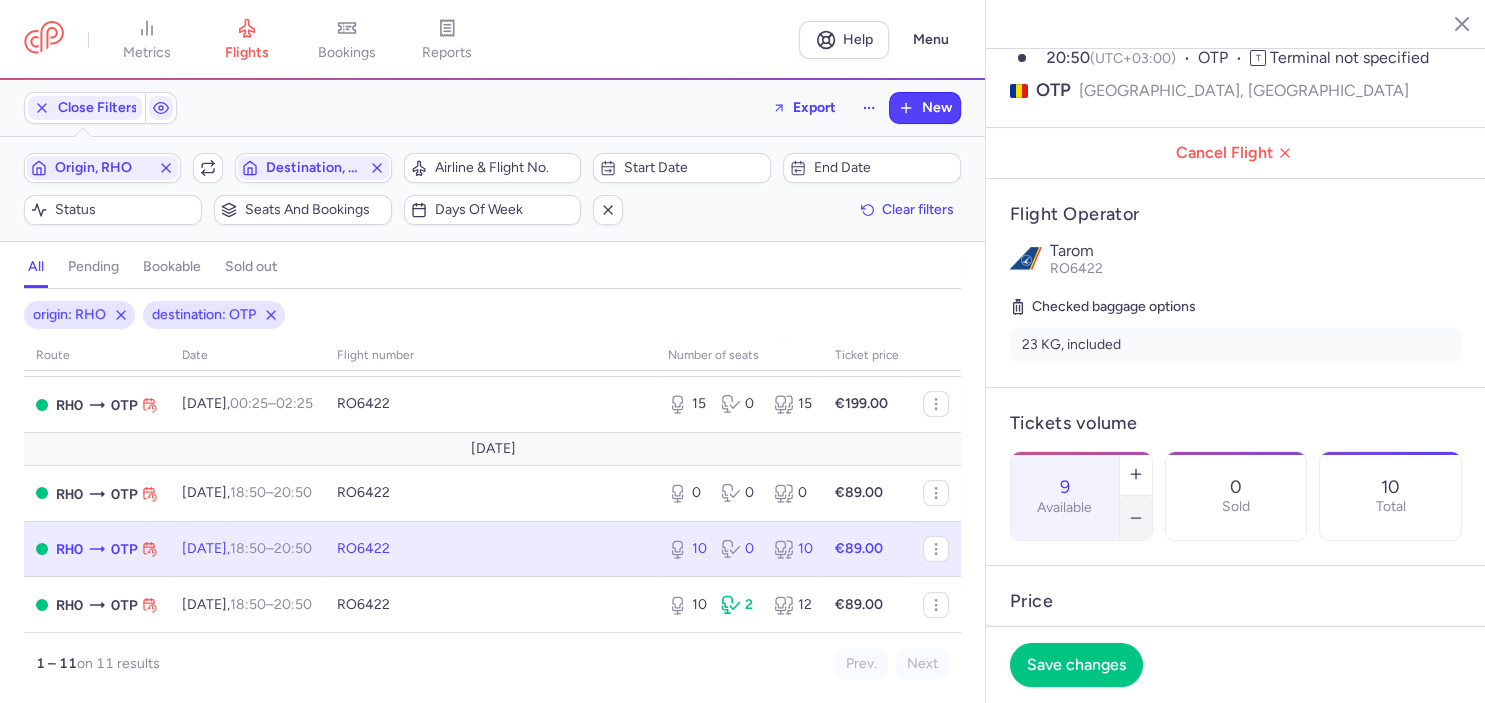 click 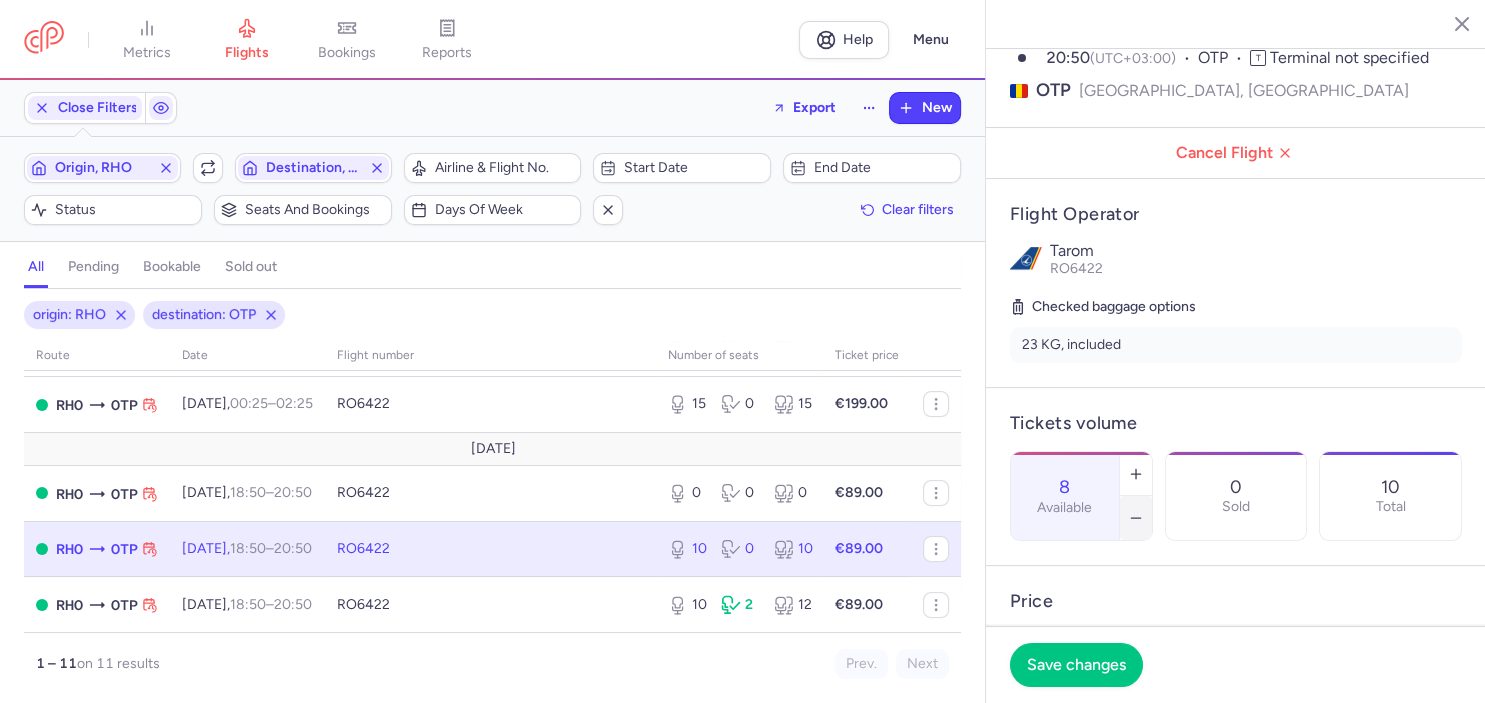 click 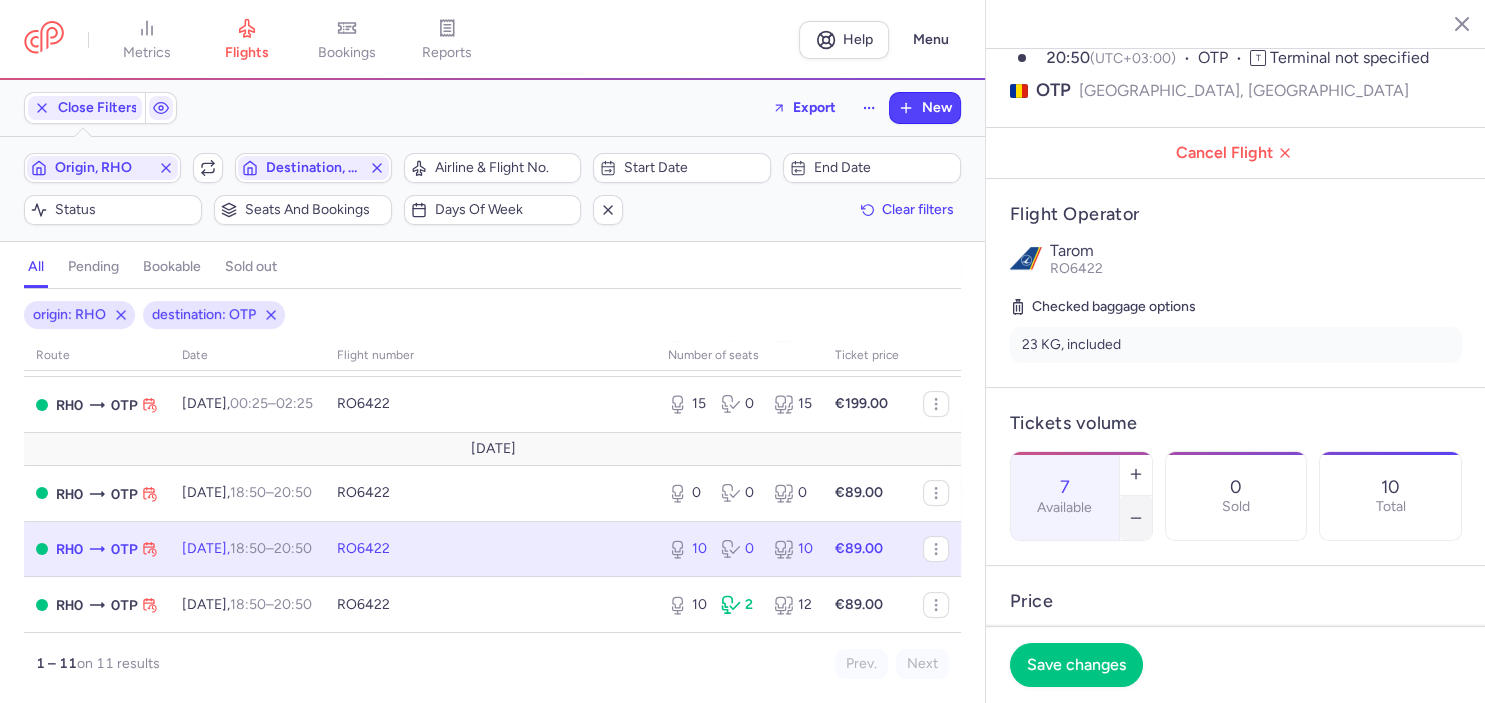 click 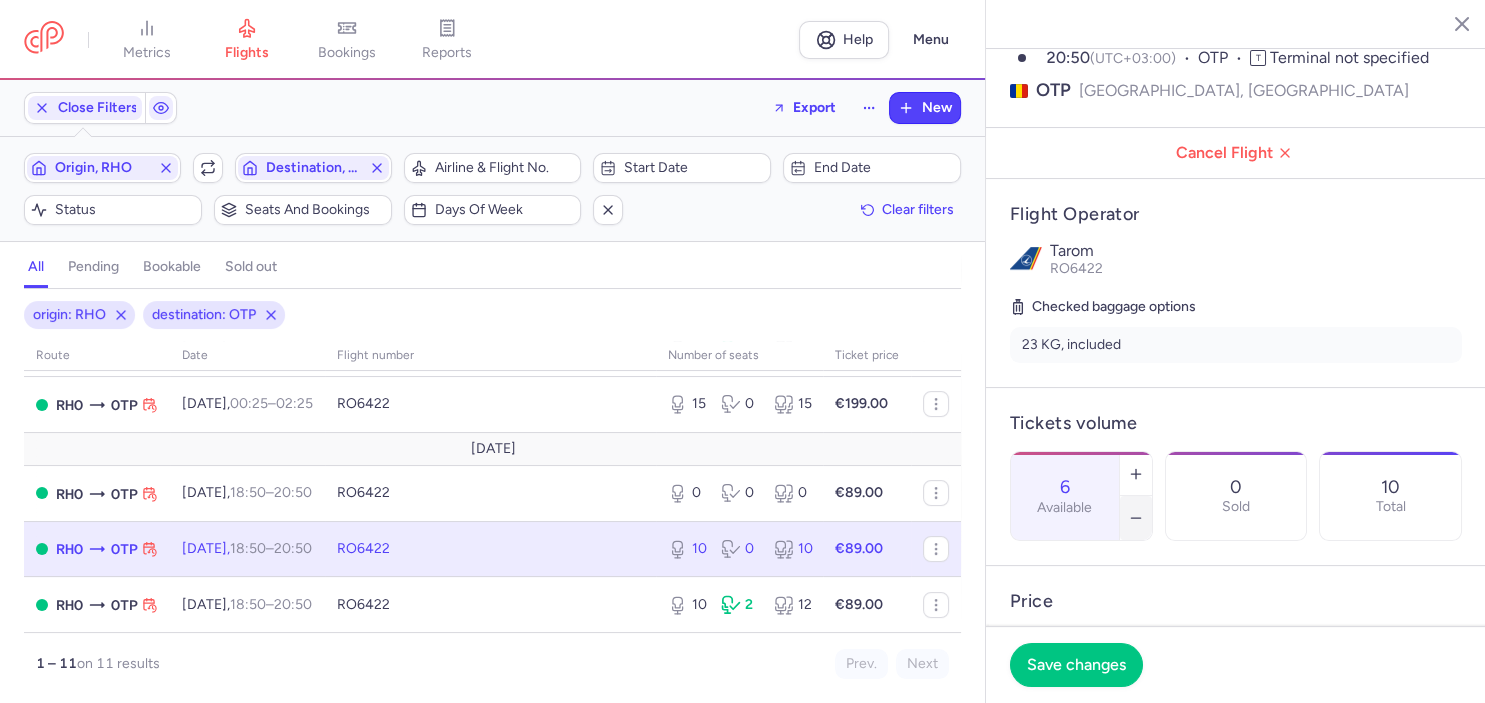 click 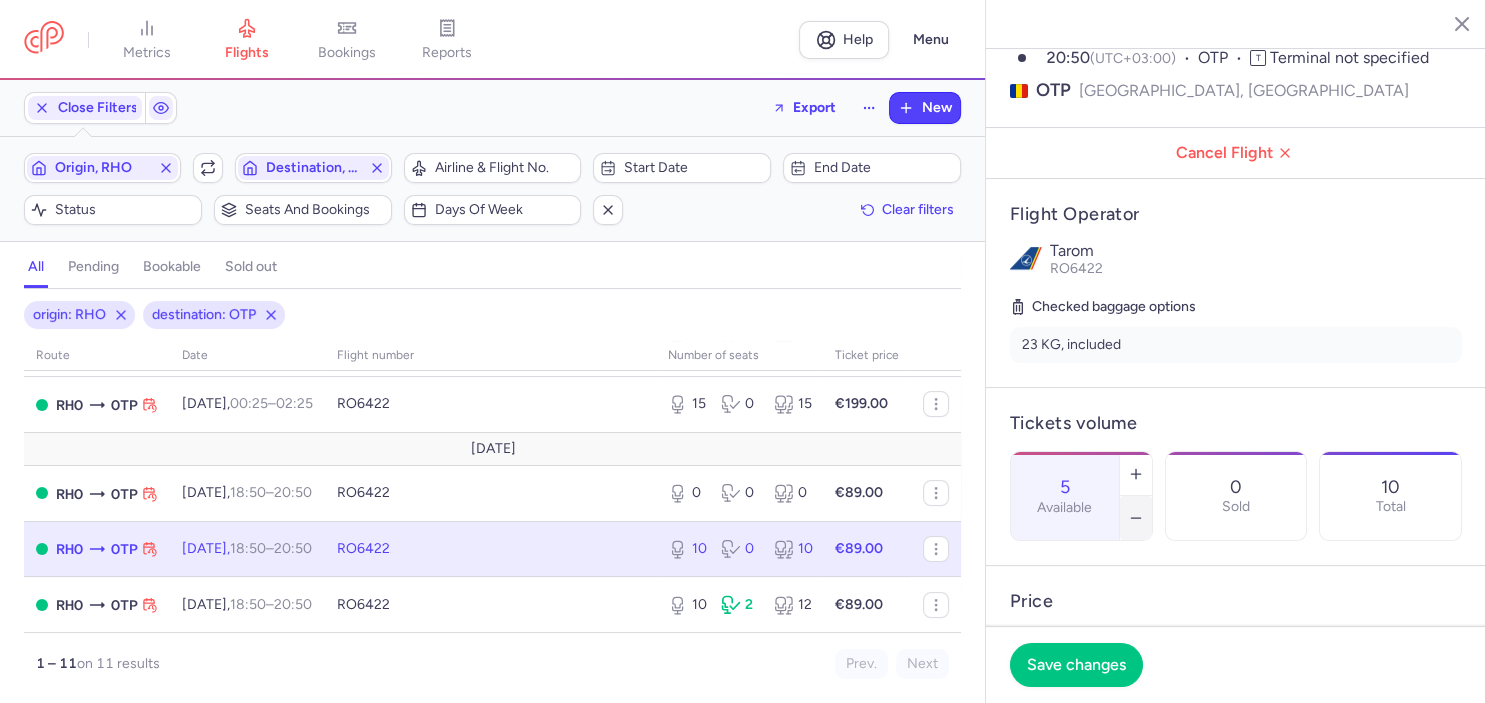 click 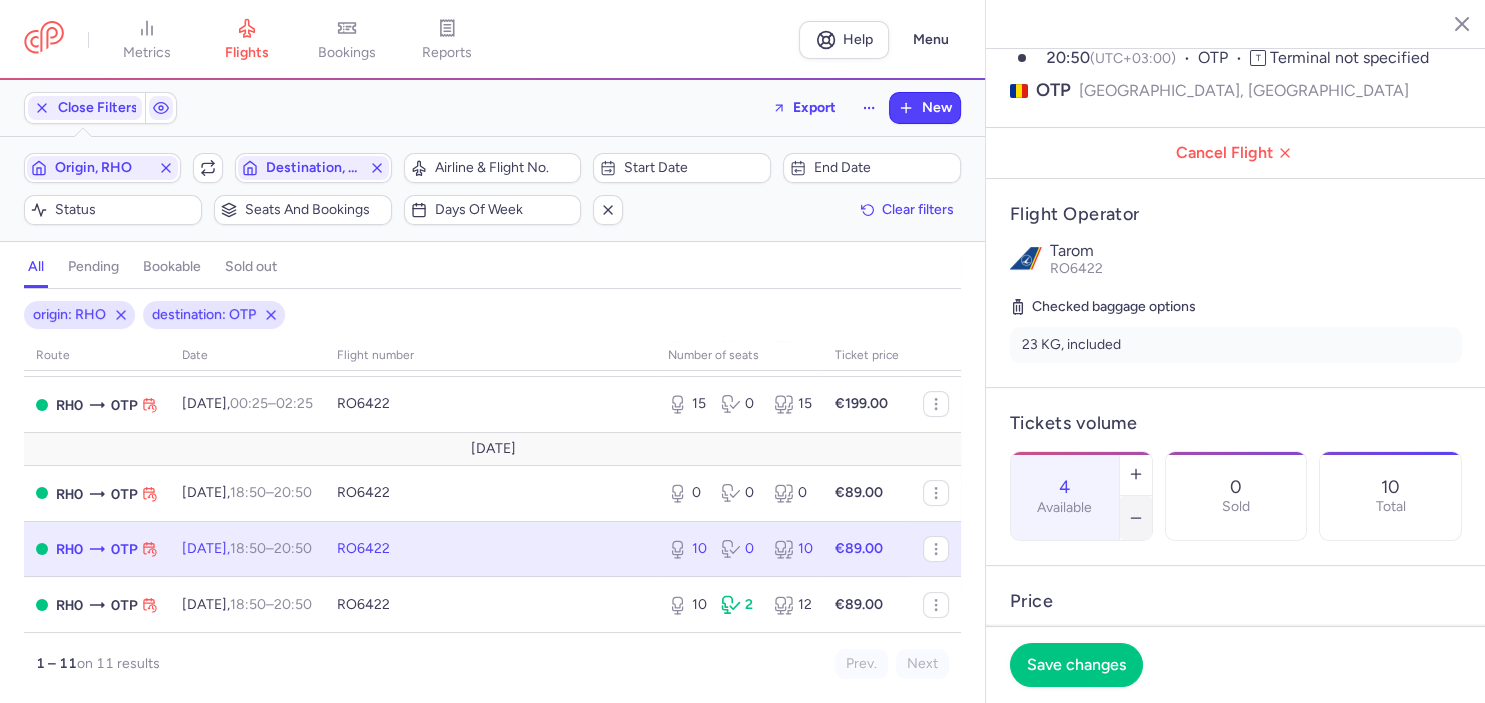 click 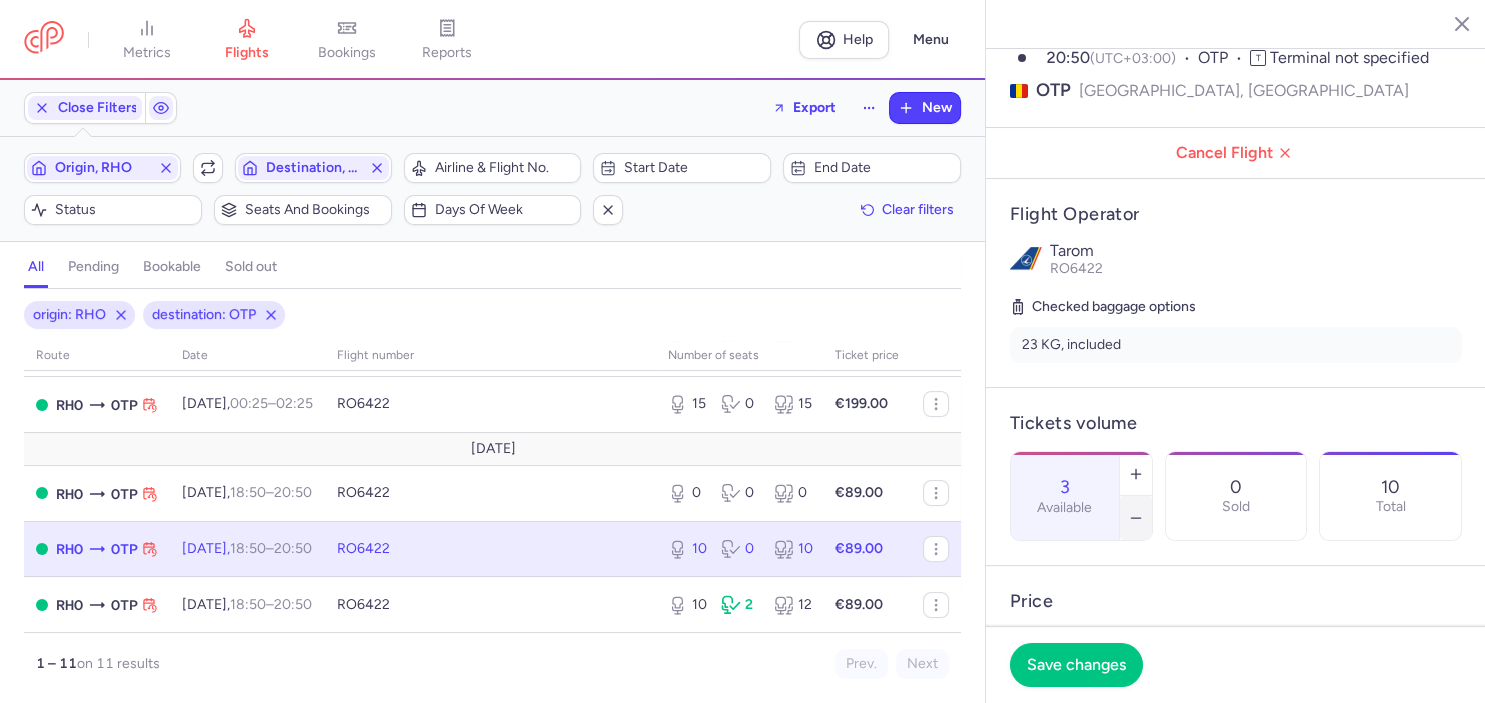 click 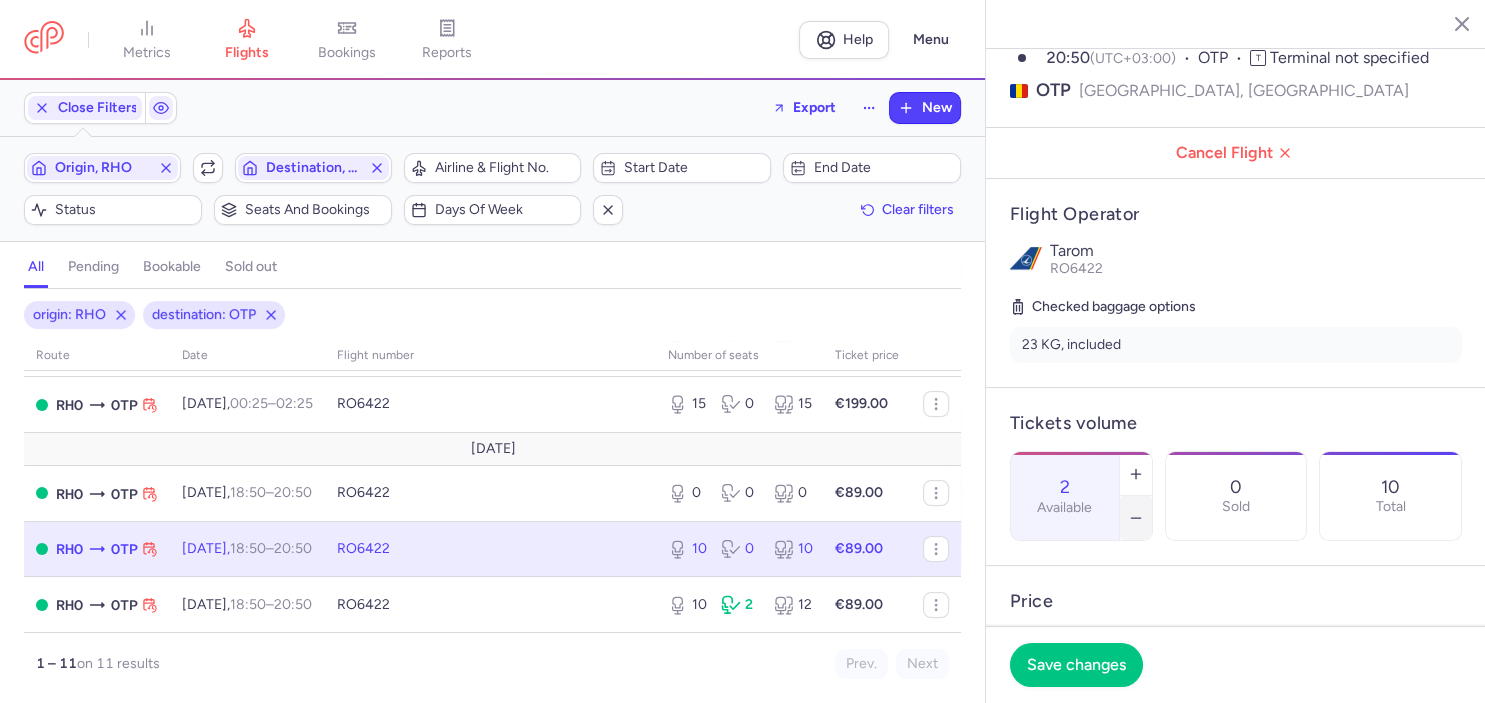click 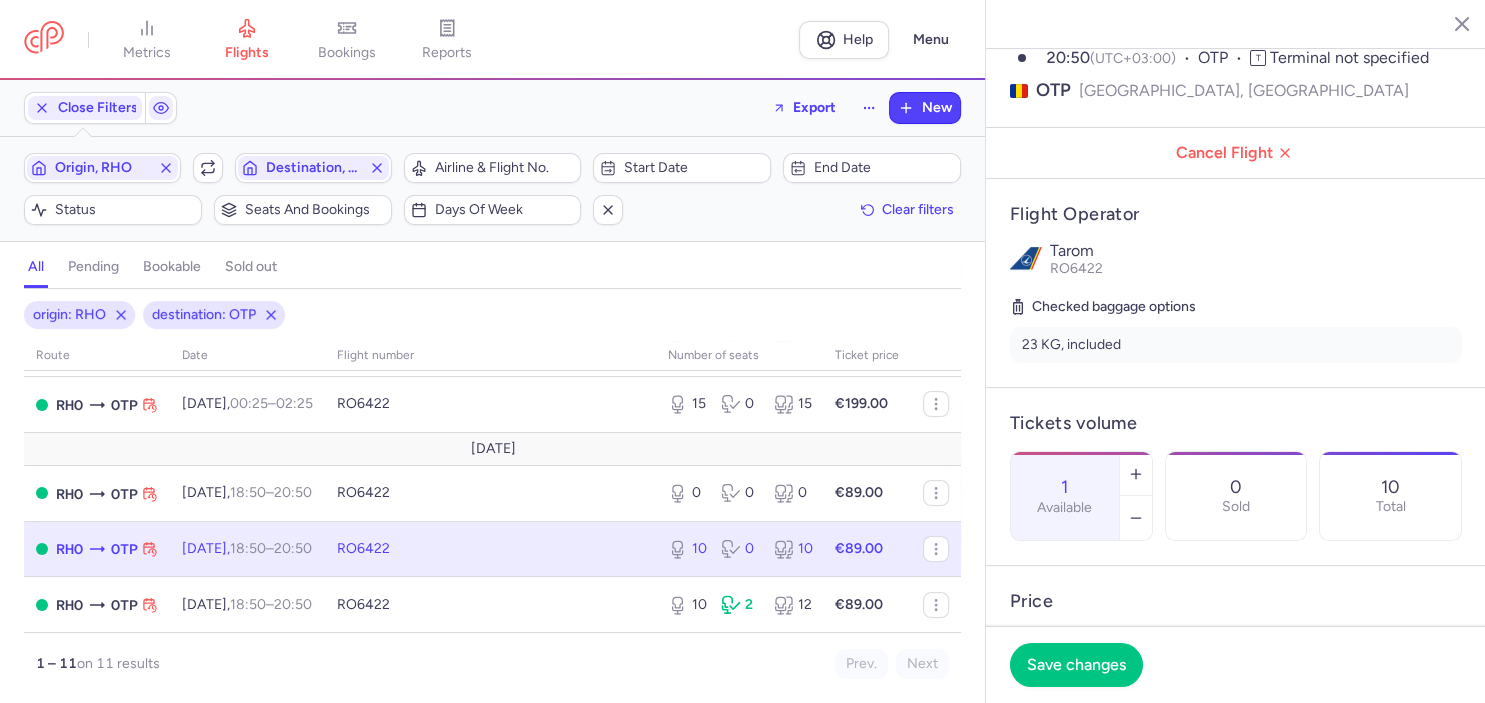click on "€89.00" at bounding box center (867, 549) 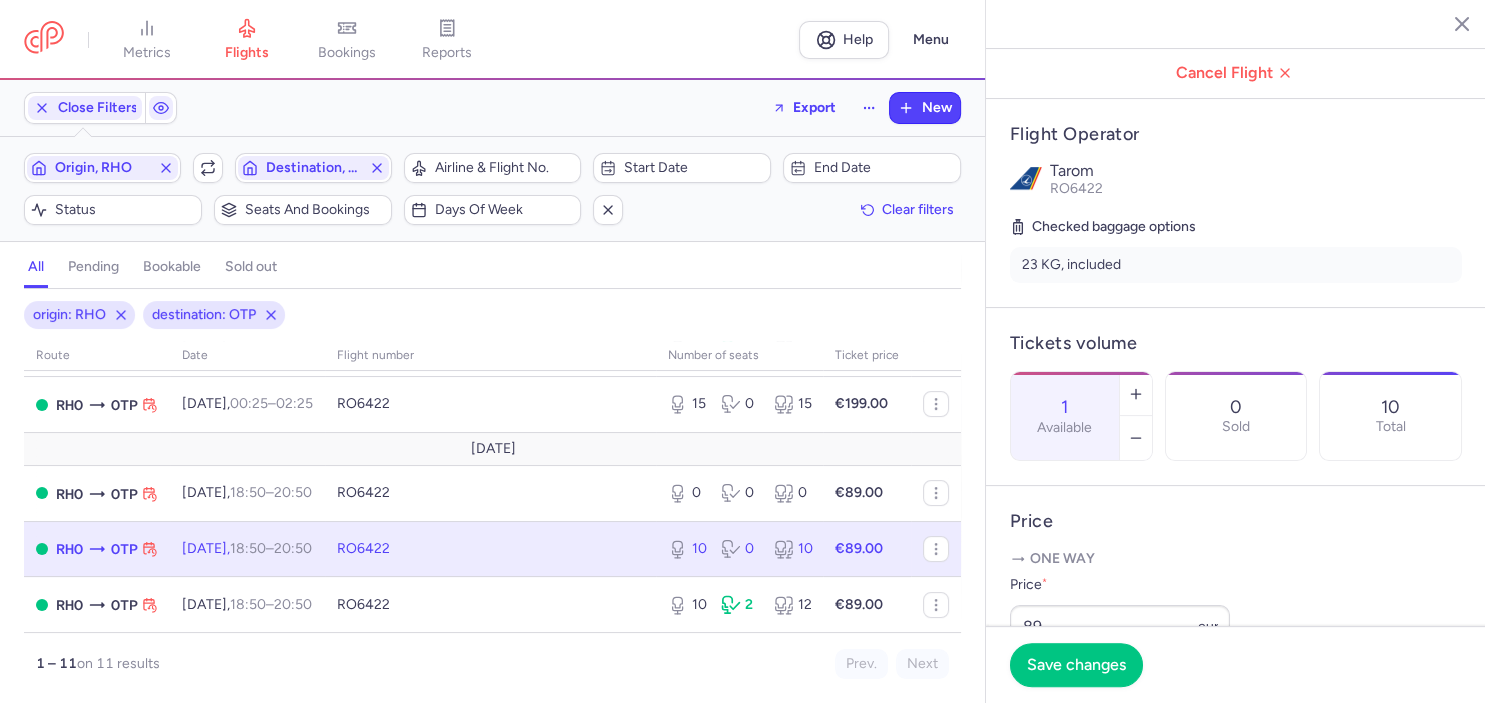 scroll, scrollTop: 346, scrollLeft: 0, axis: vertical 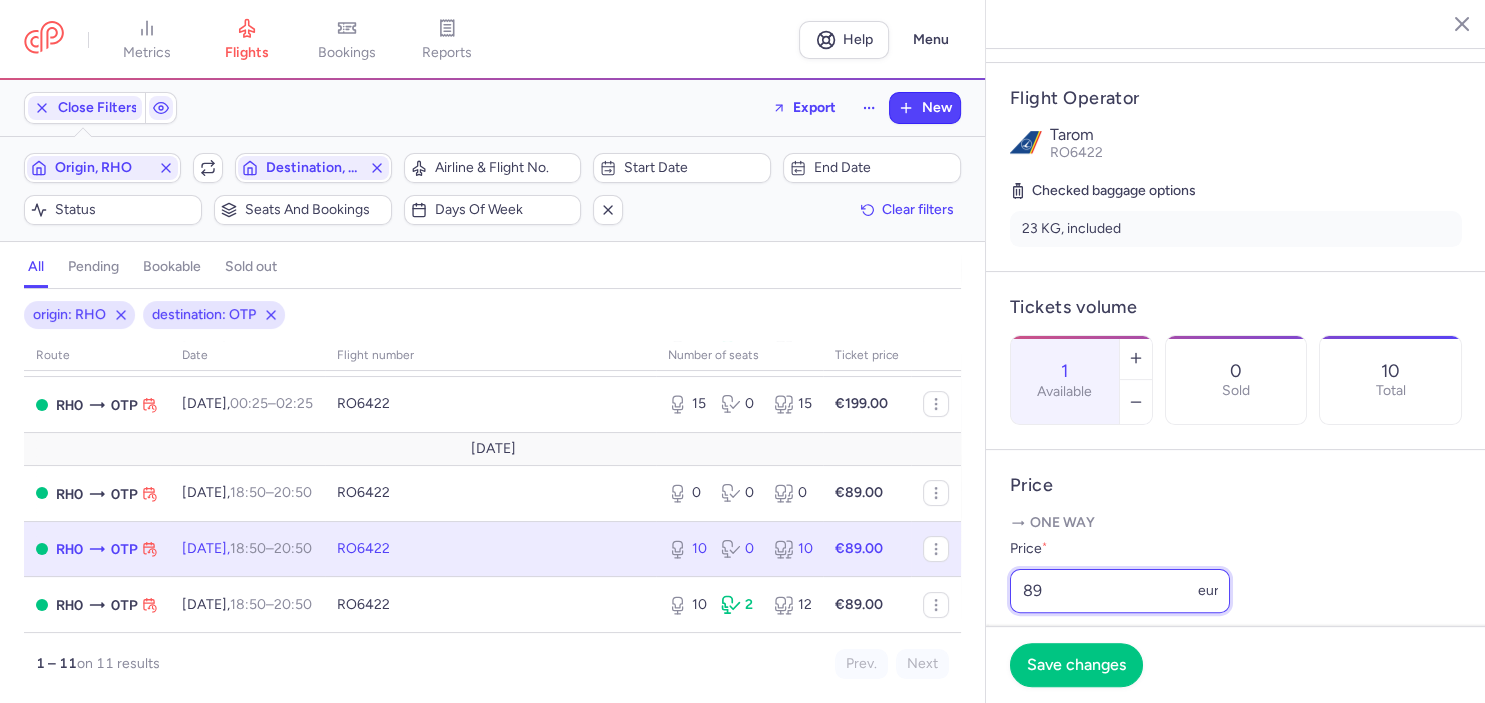 drag, startPoint x: 988, startPoint y: 553, endPoint x: 932, endPoint y: 552, distance: 56.008926 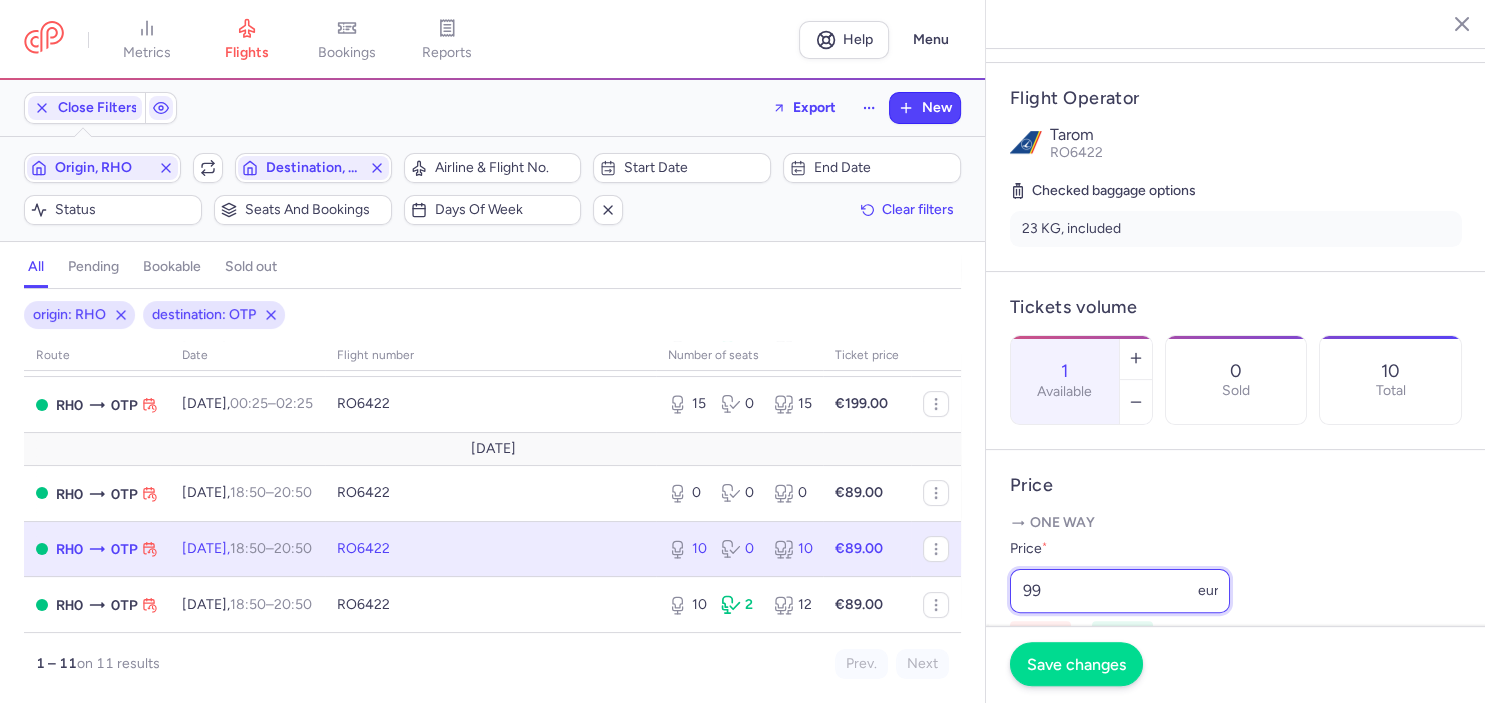 type on "99" 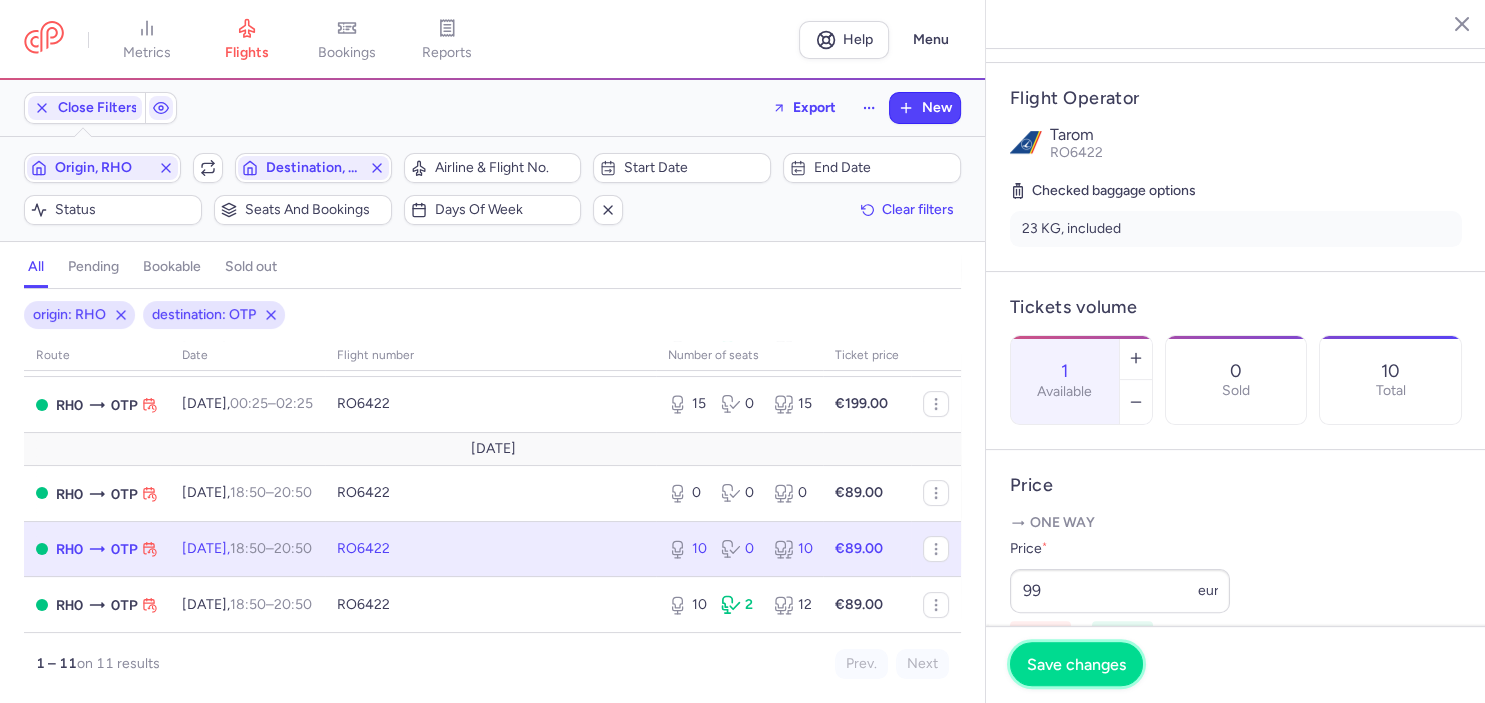click on "Save changes" at bounding box center [1076, 664] 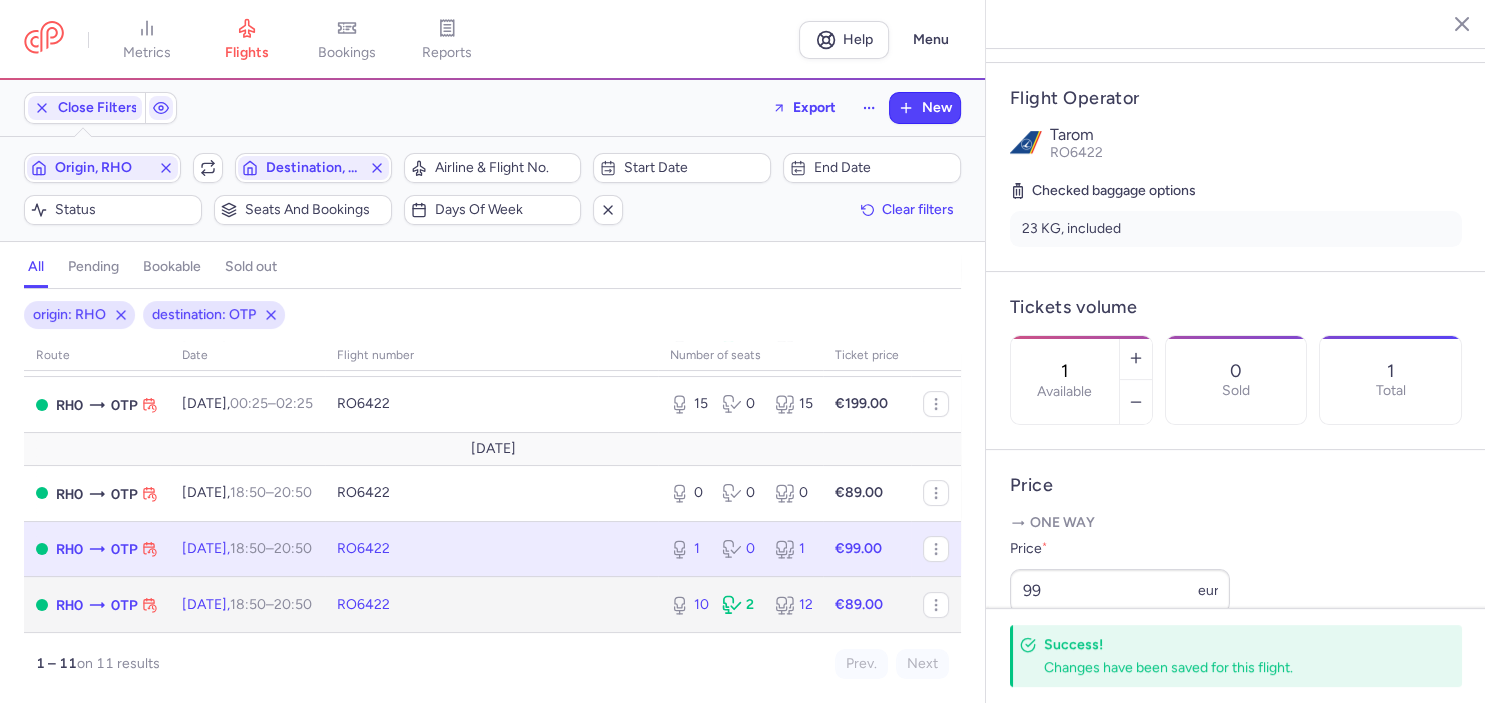 click on "RO6422" at bounding box center [491, 604] 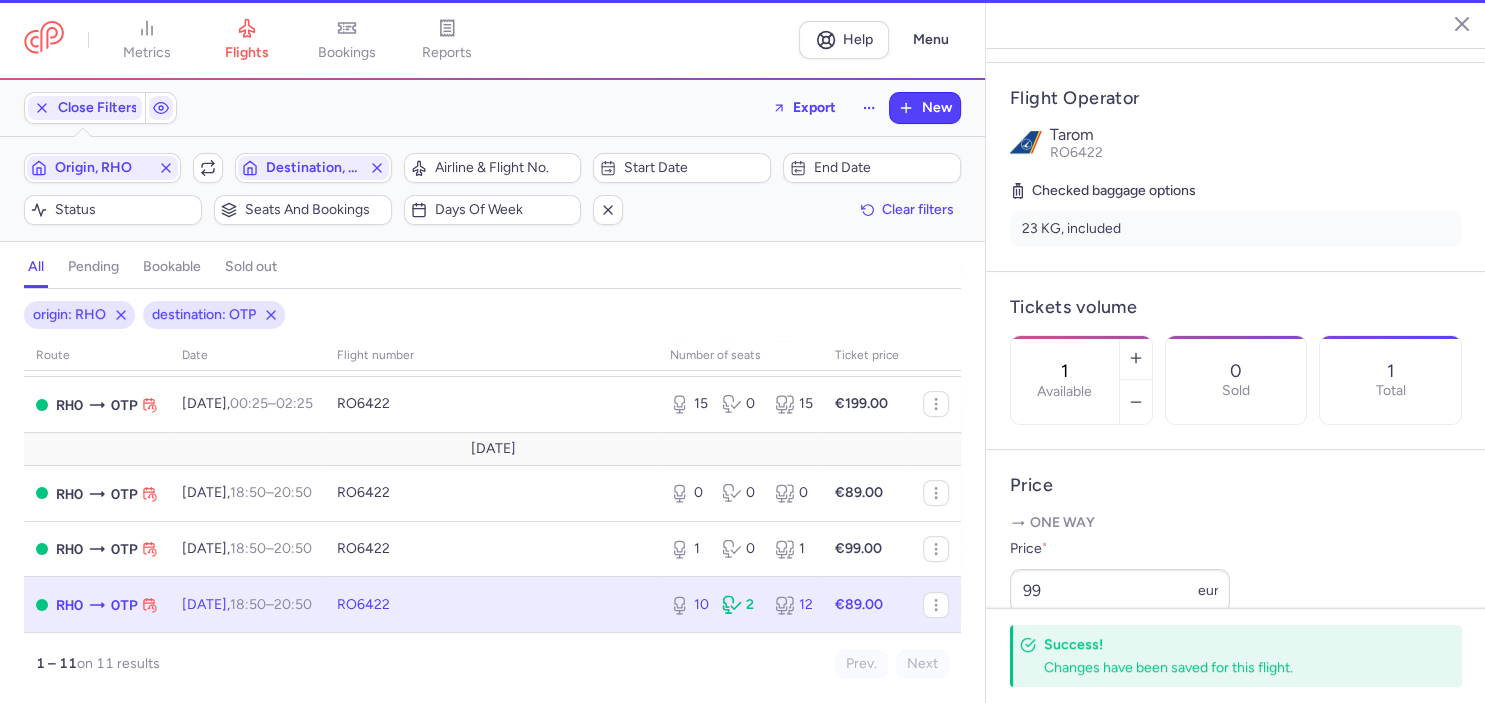 type on "10" 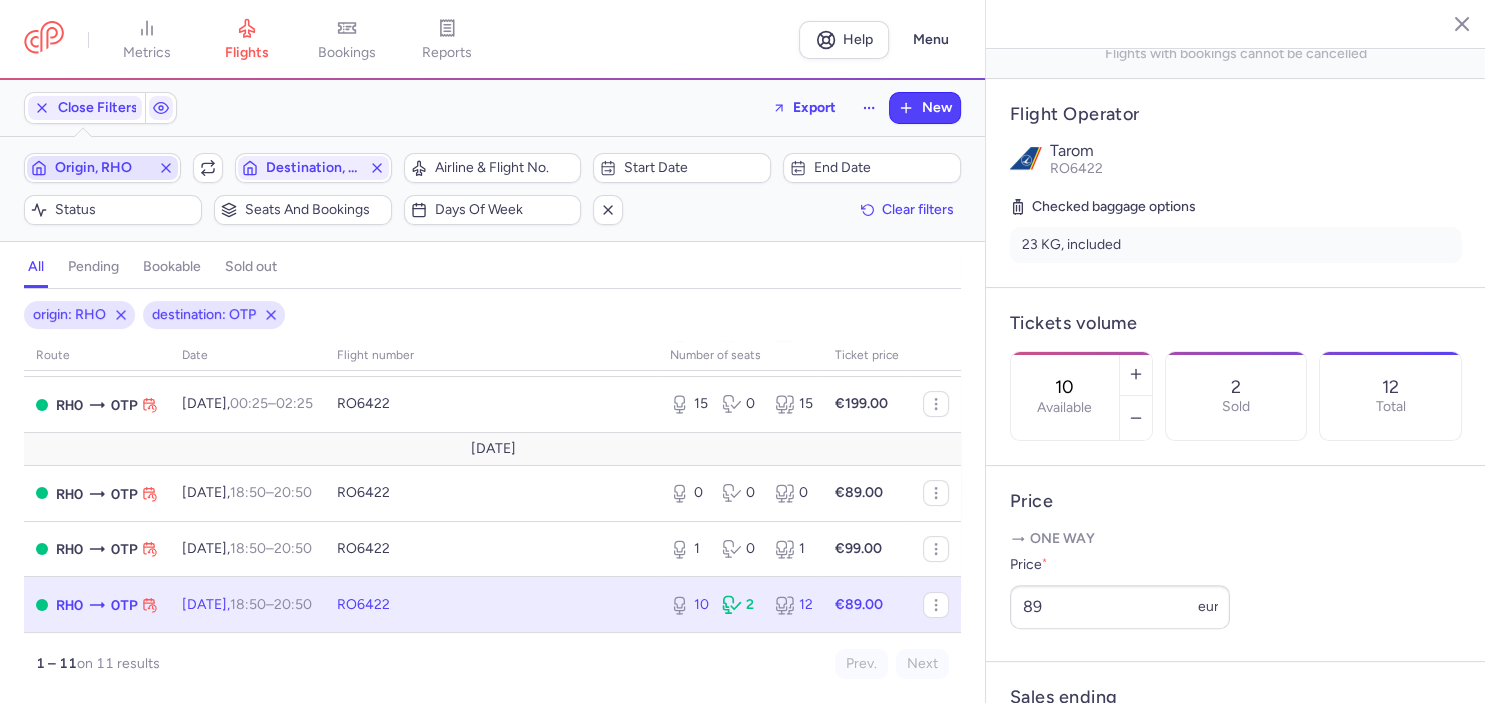click 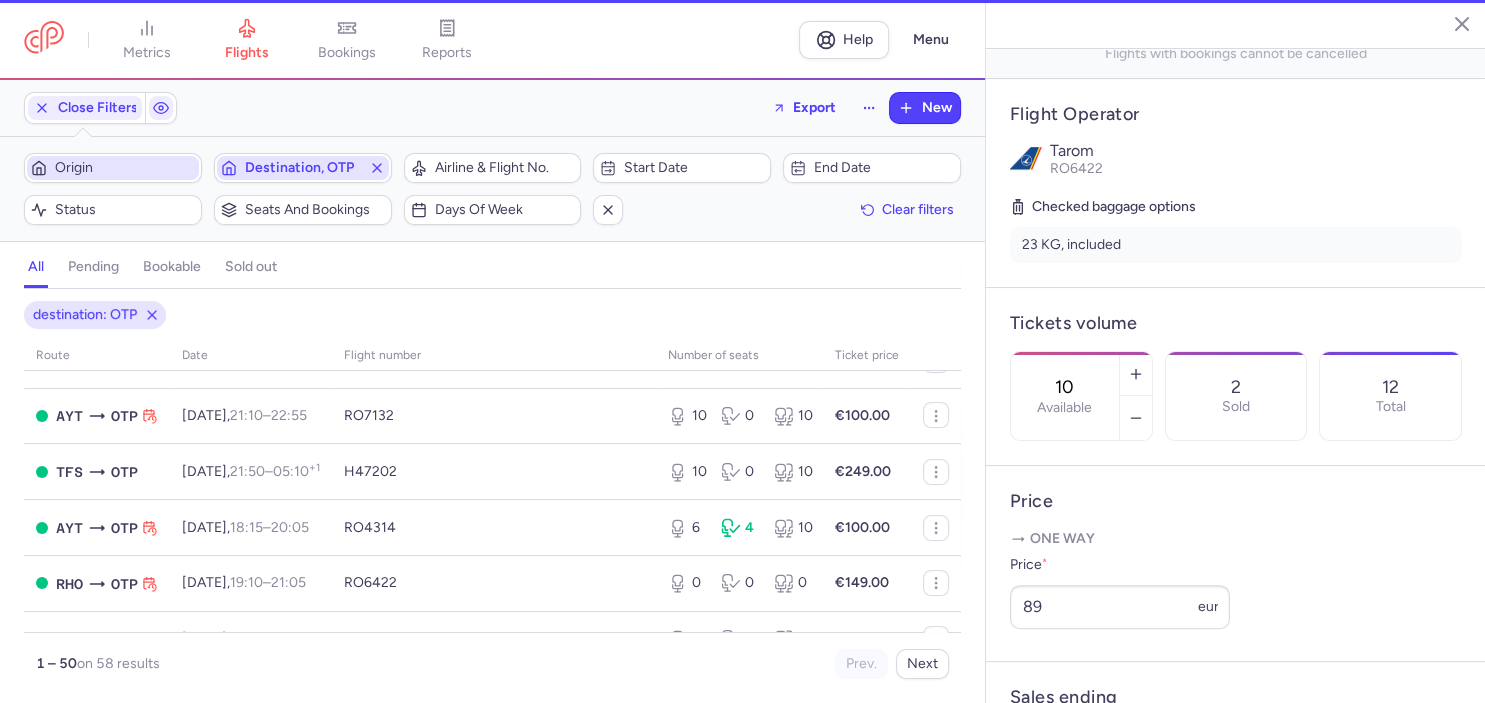 scroll, scrollTop: 485, scrollLeft: 0, axis: vertical 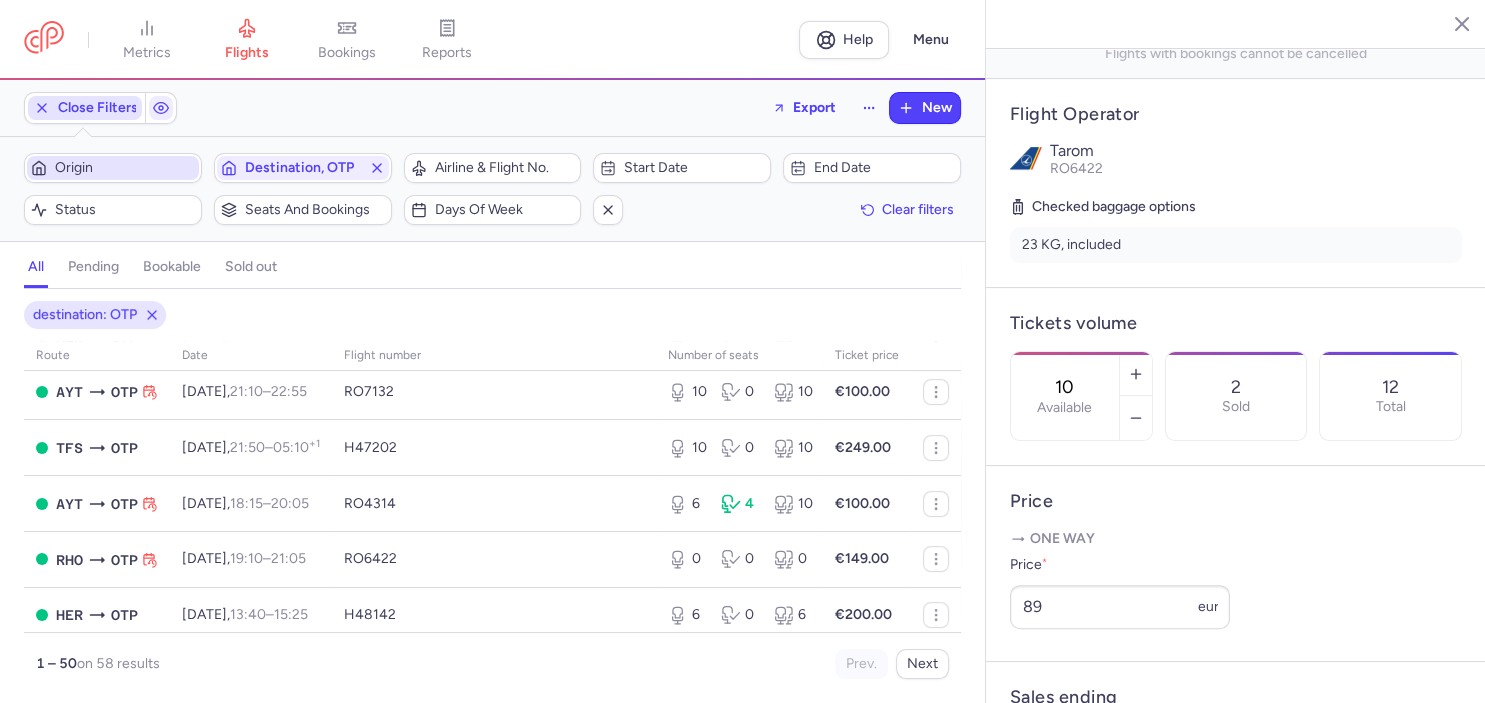 click 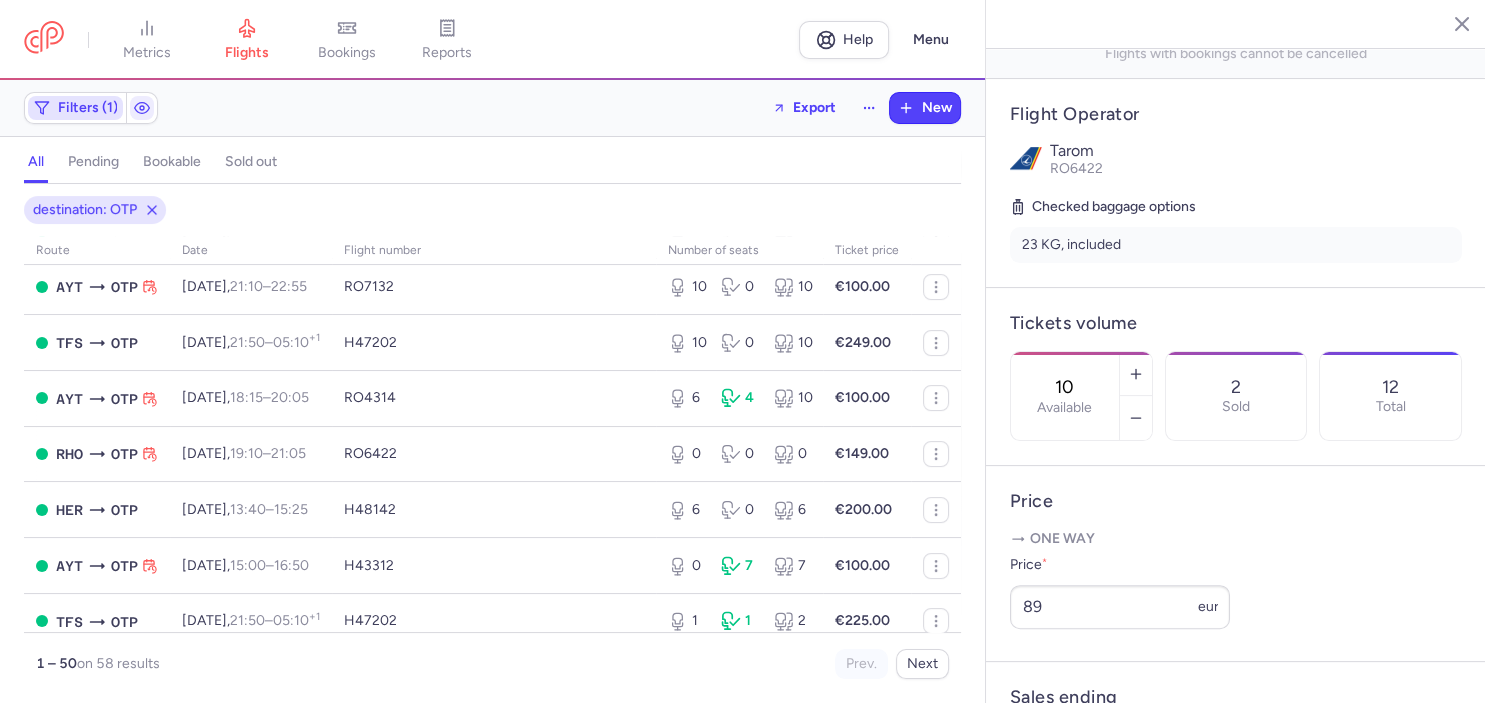 click on "Filters (1)" at bounding box center (88, 108) 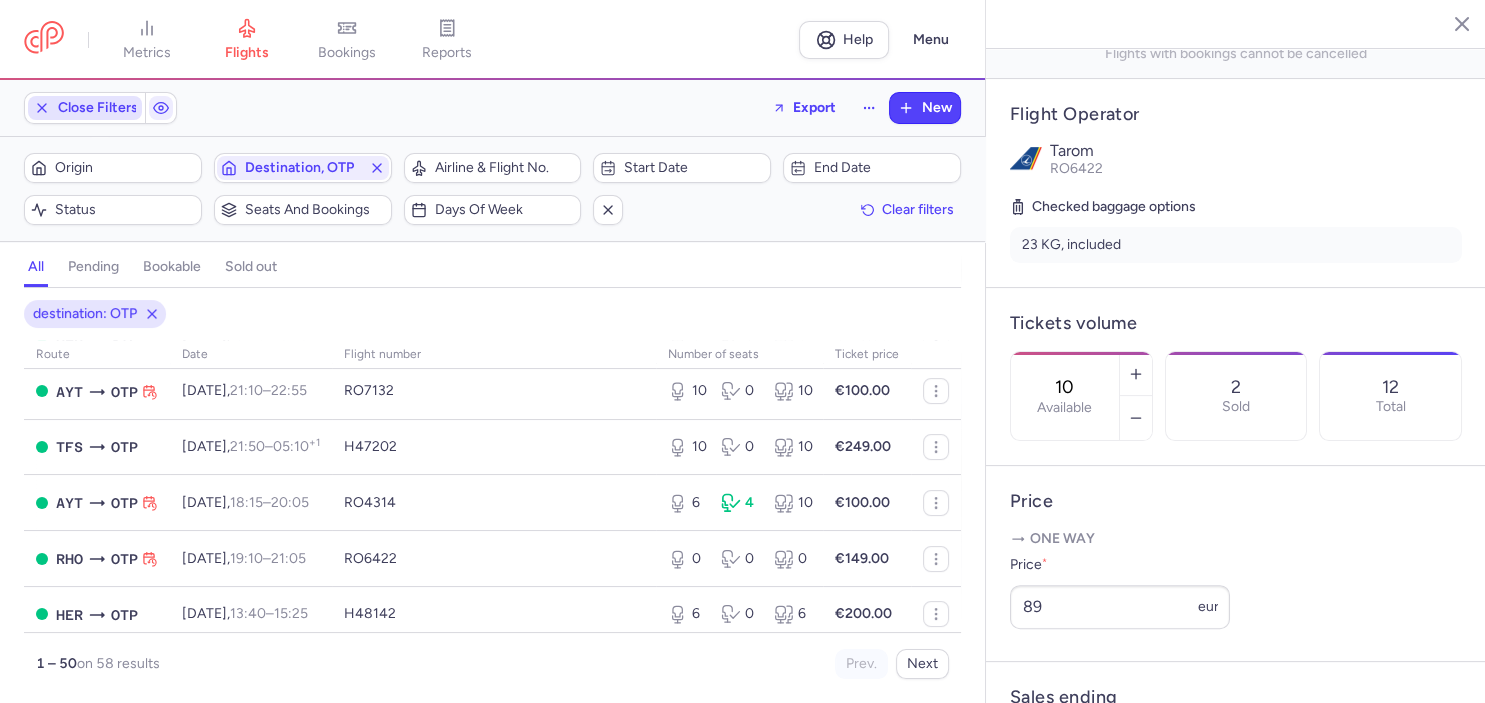 scroll, scrollTop: 0, scrollLeft: 0, axis: both 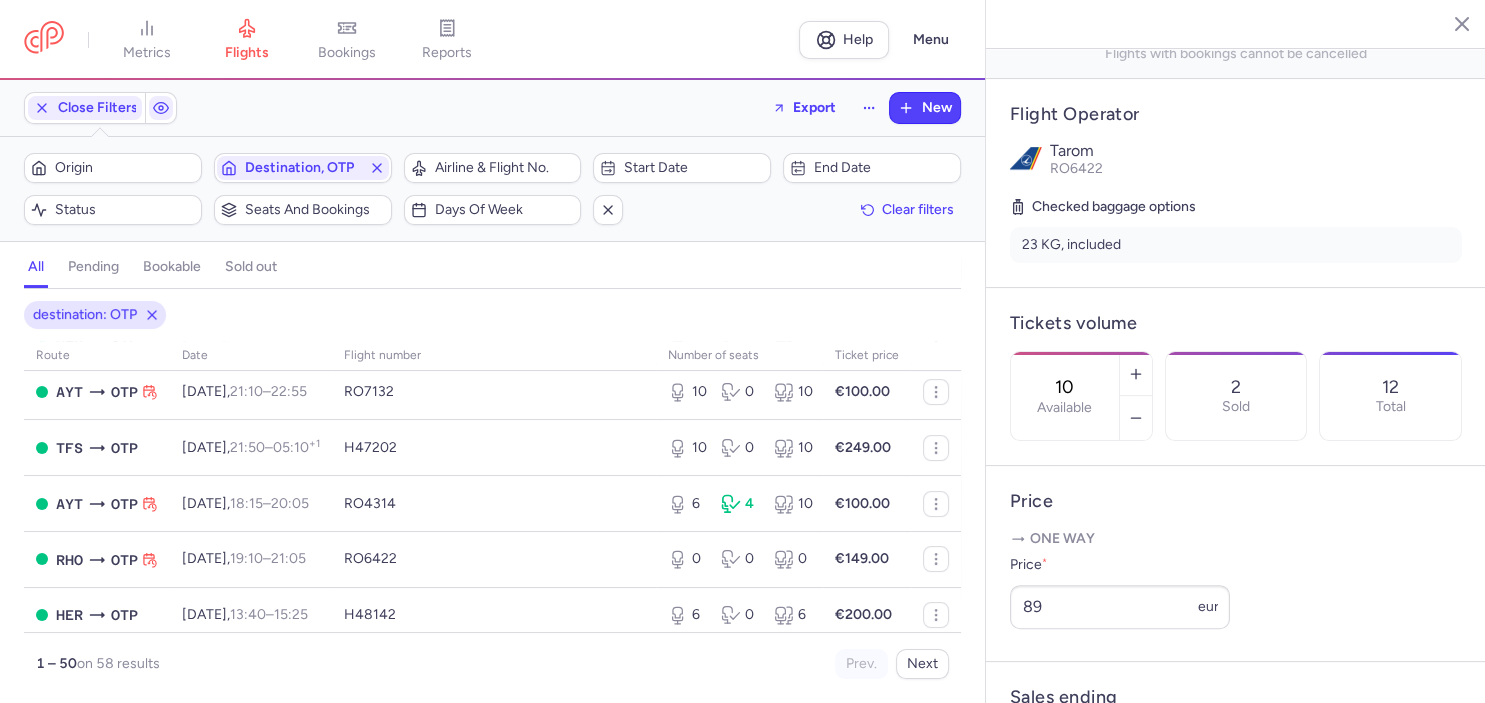 click 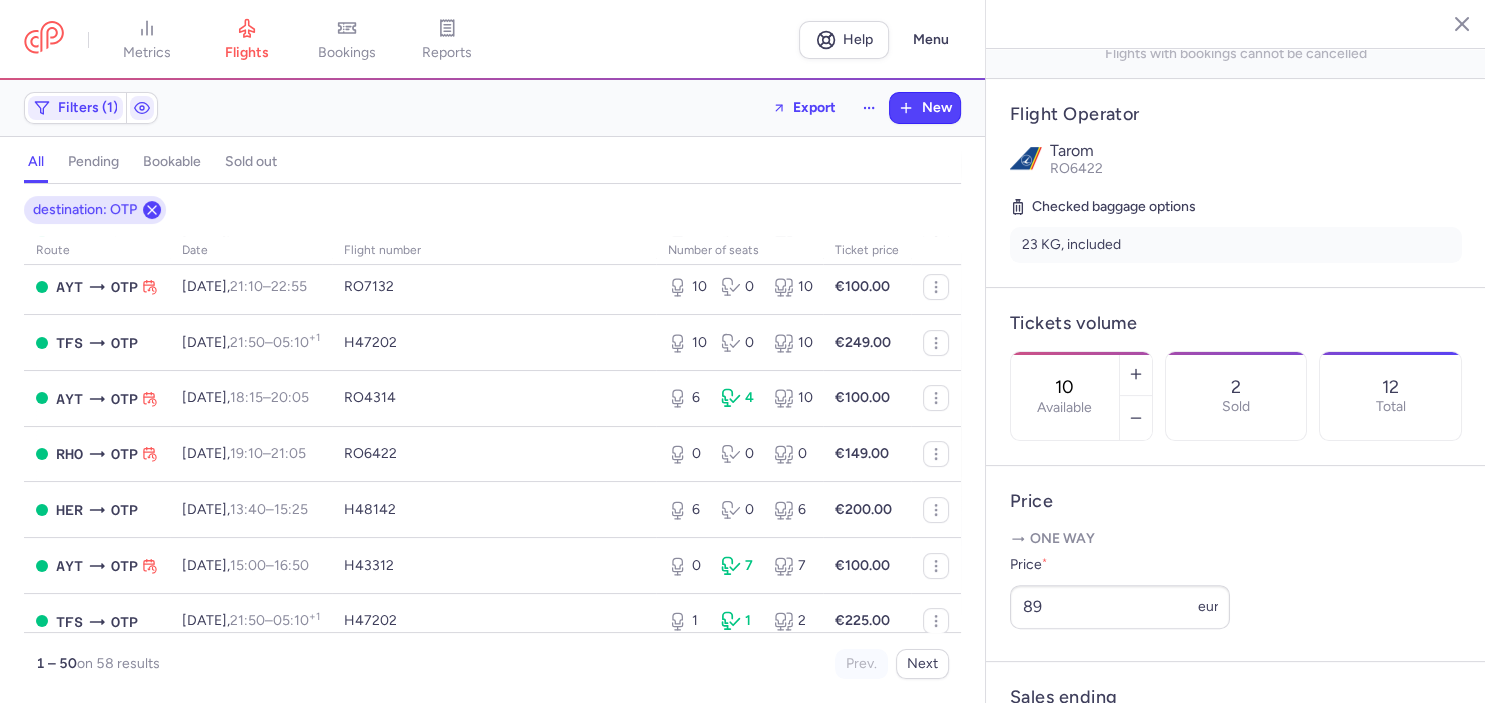 click 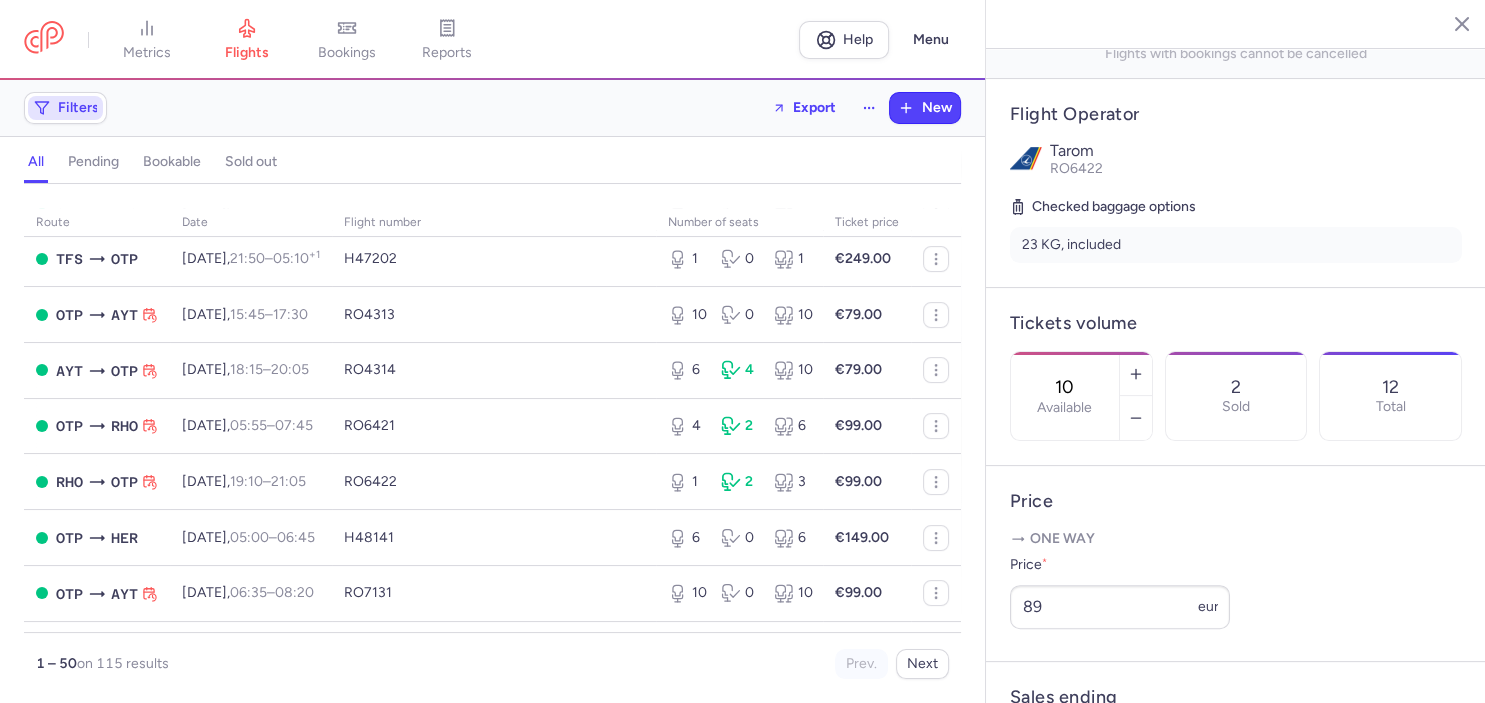 click on "Filters" at bounding box center [65, 108] 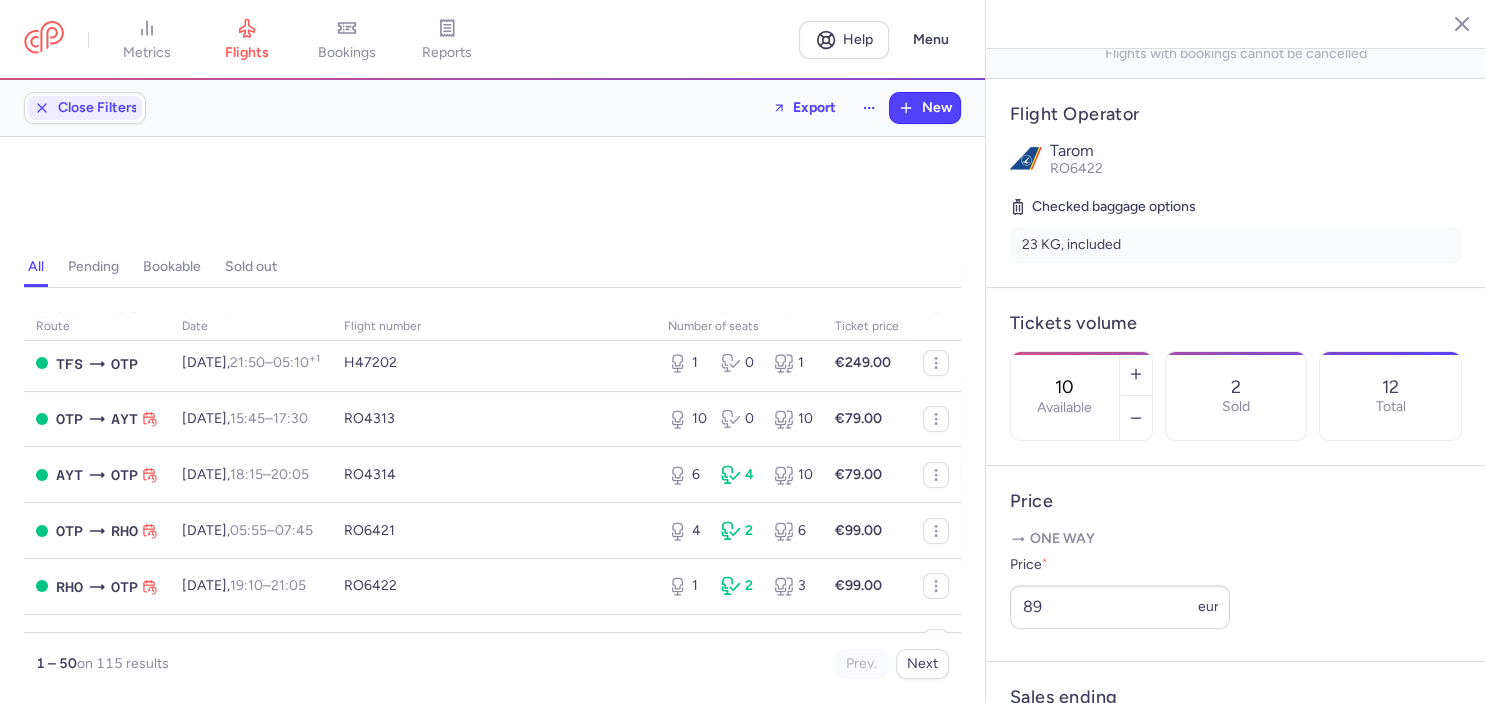 scroll, scrollTop: 0, scrollLeft: 0, axis: both 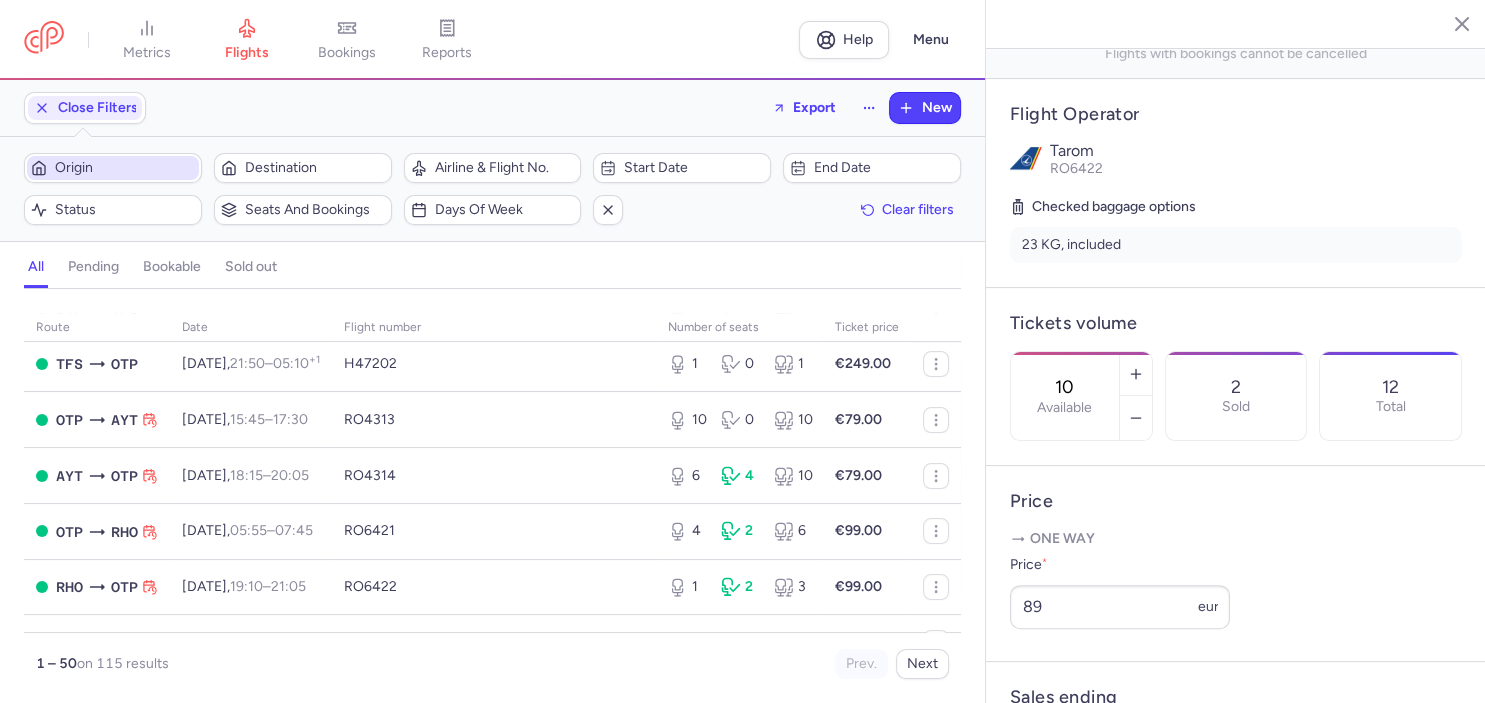 click on "Origin" at bounding box center [125, 168] 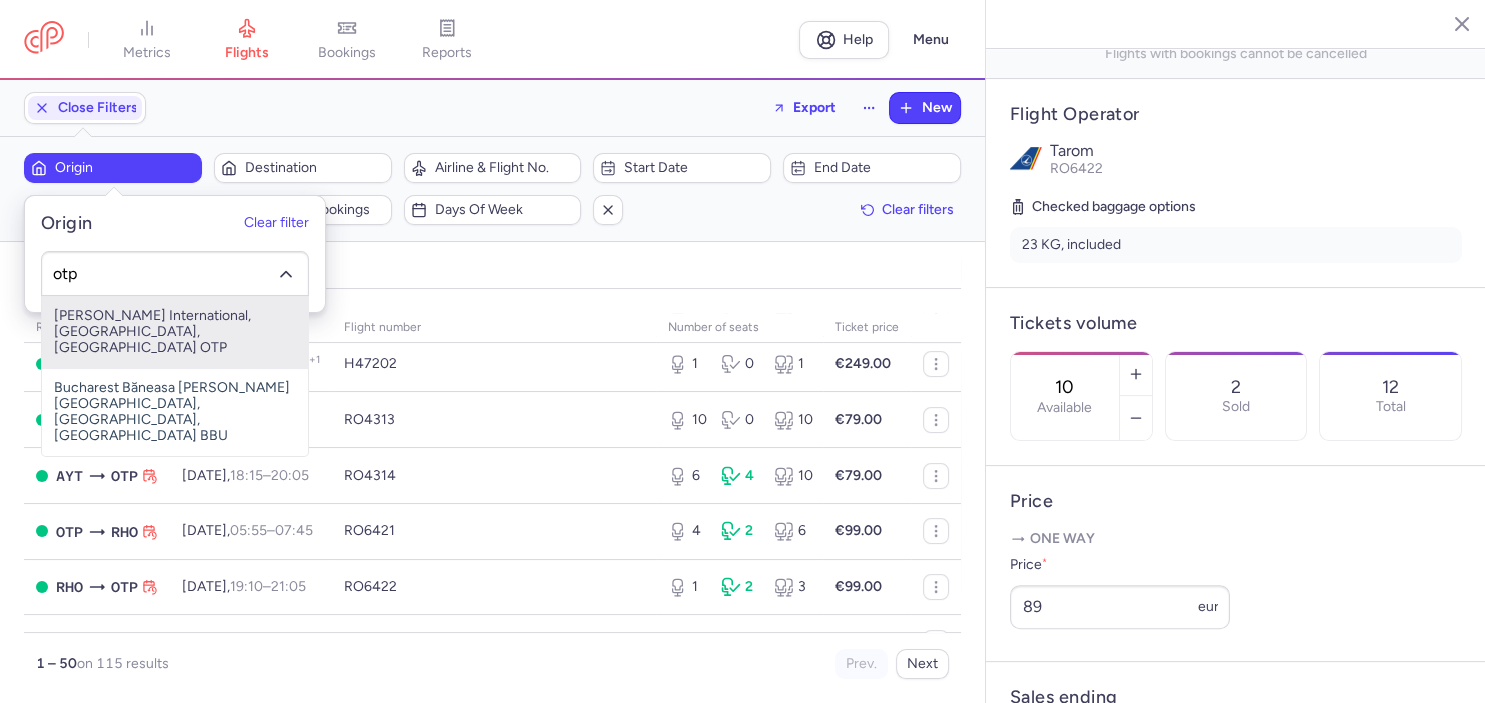 click on "[PERSON_NAME] International, [GEOGRAPHIC_DATA], [GEOGRAPHIC_DATA] OTP" at bounding box center (175, 332) 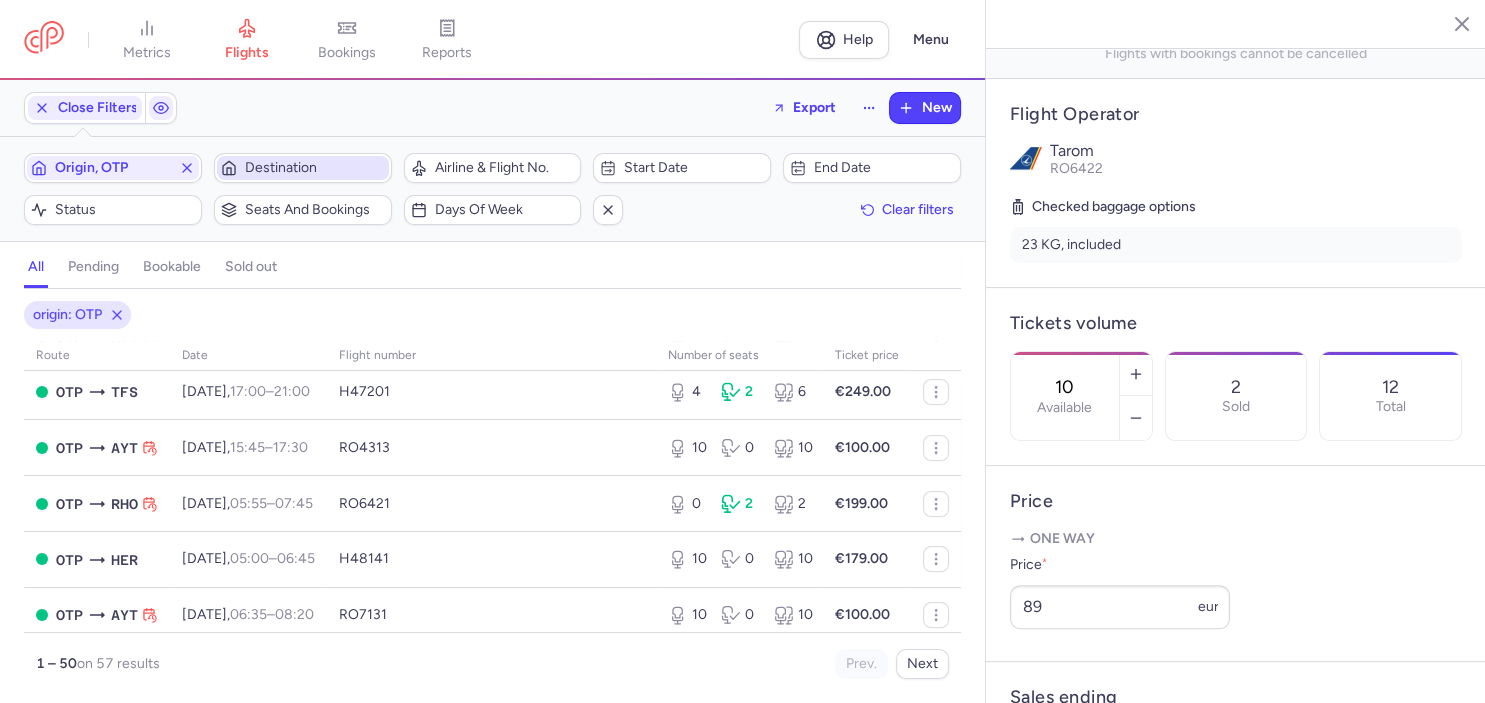 click on "Destination" at bounding box center [315, 168] 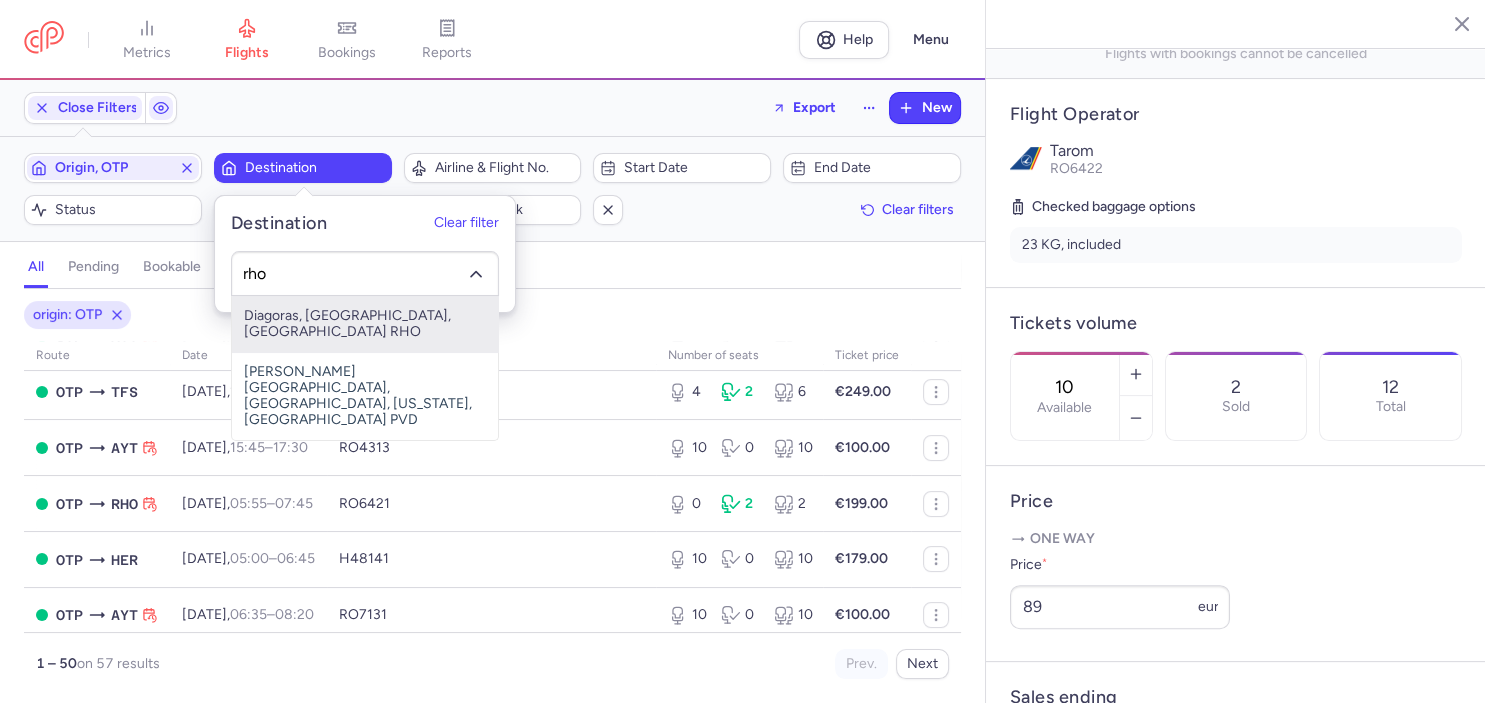 click on "Diagoras, [GEOGRAPHIC_DATA], [GEOGRAPHIC_DATA] RHO" at bounding box center (365, 324) 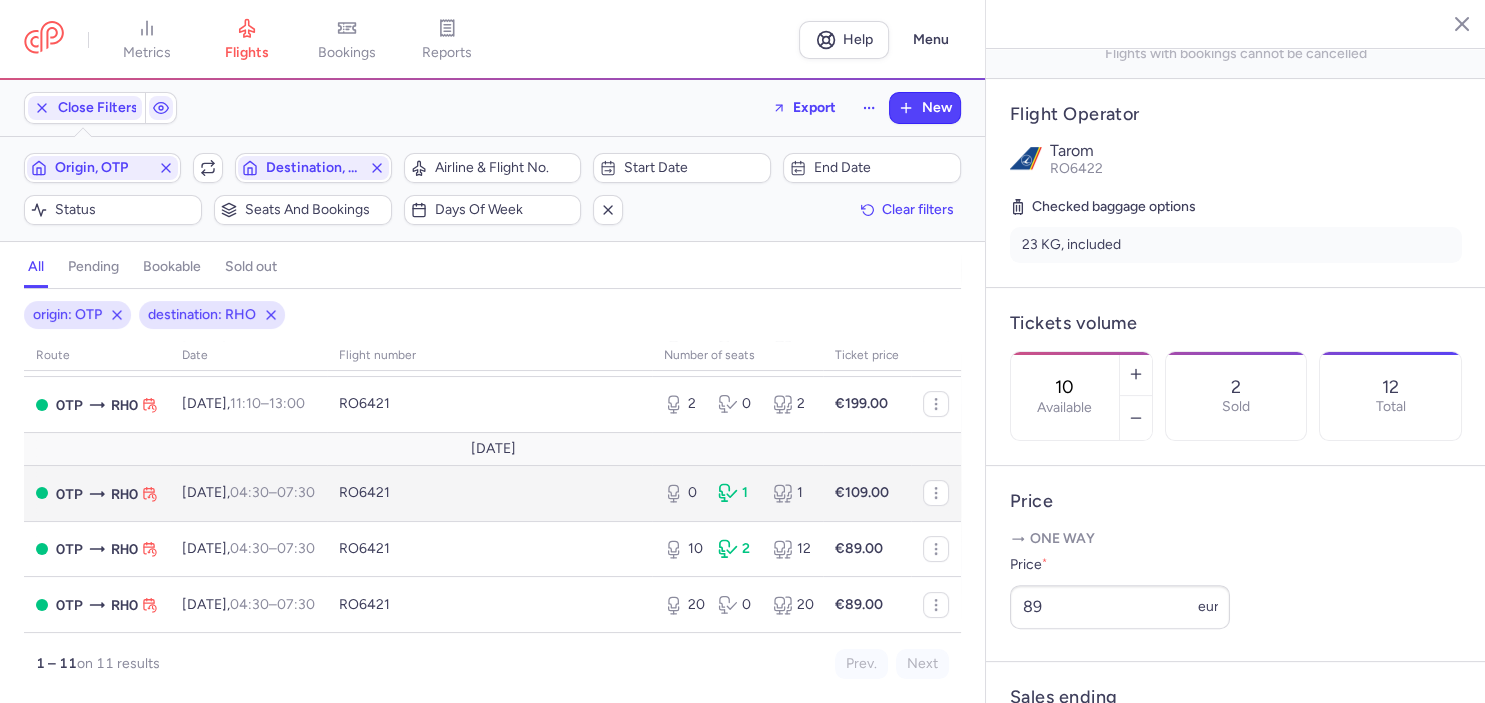 scroll, scrollTop: 0, scrollLeft: 0, axis: both 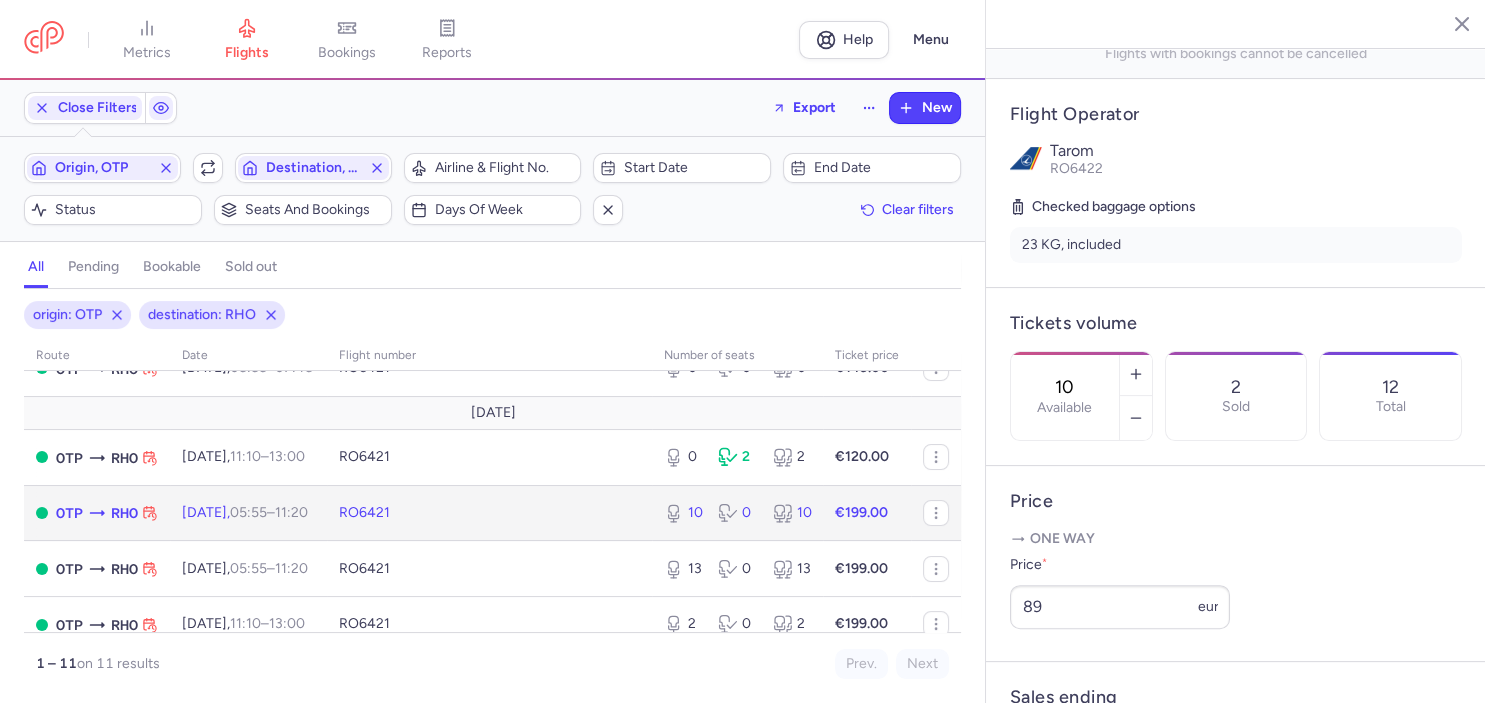 click on "€199.00" at bounding box center (861, 512) 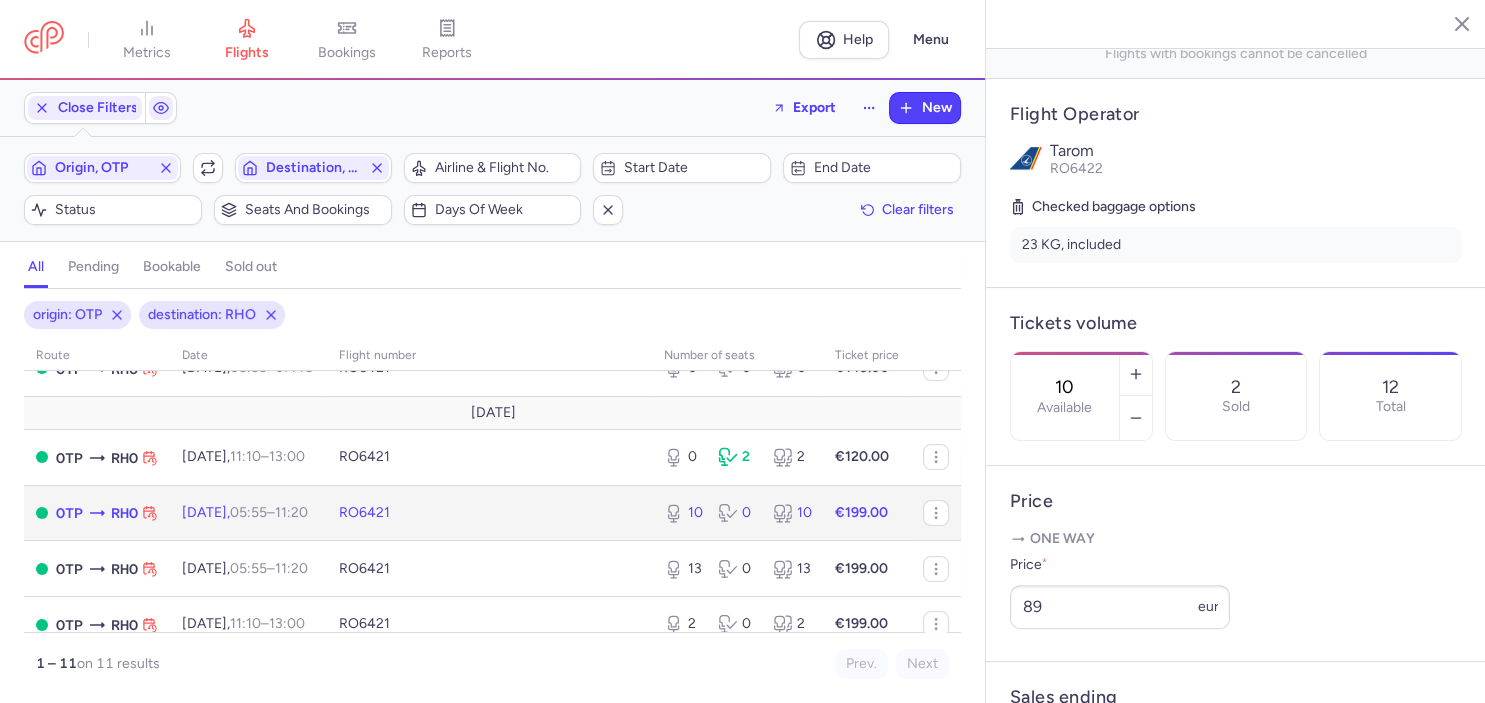 click on "RO6421" at bounding box center (364, 512) 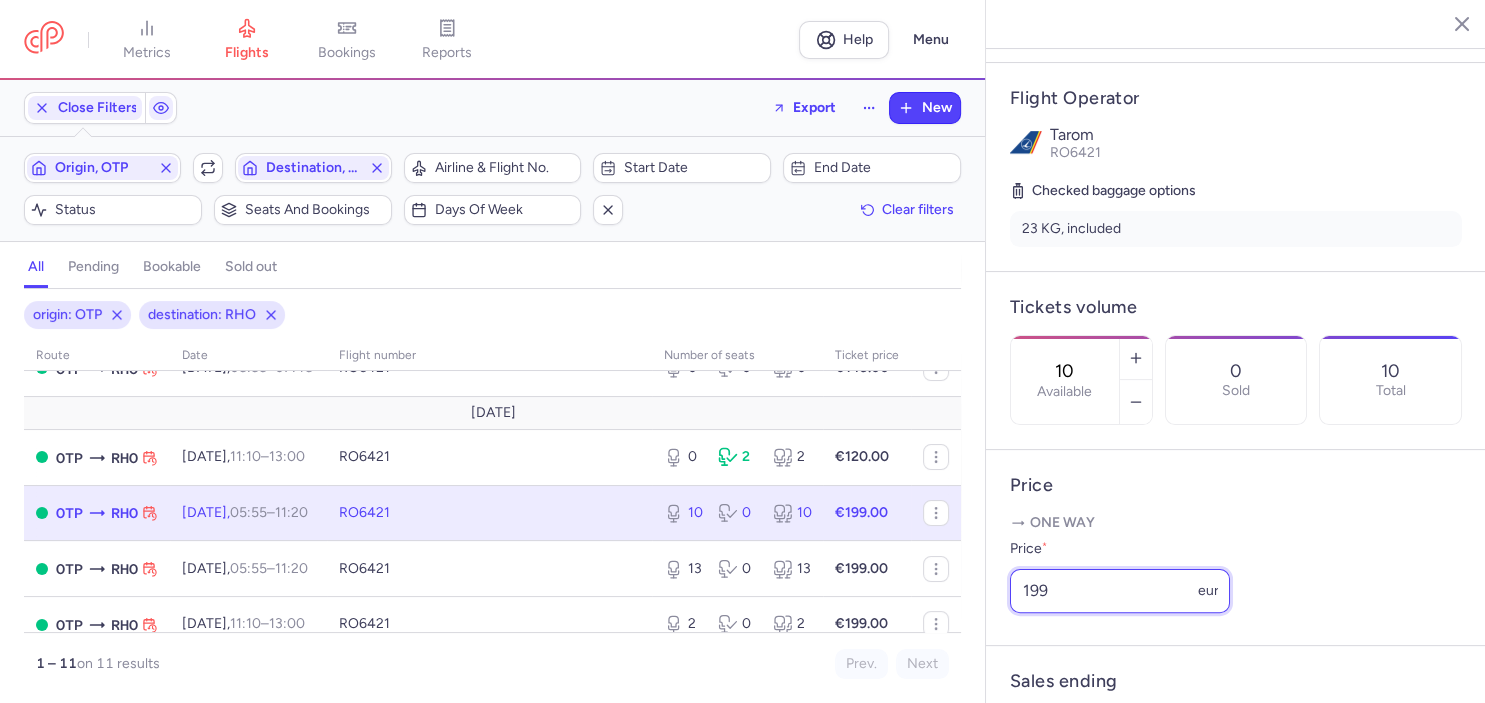 drag, startPoint x: 1092, startPoint y: 551, endPoint x: 944, endPoint y: 539, distance: 148.48569 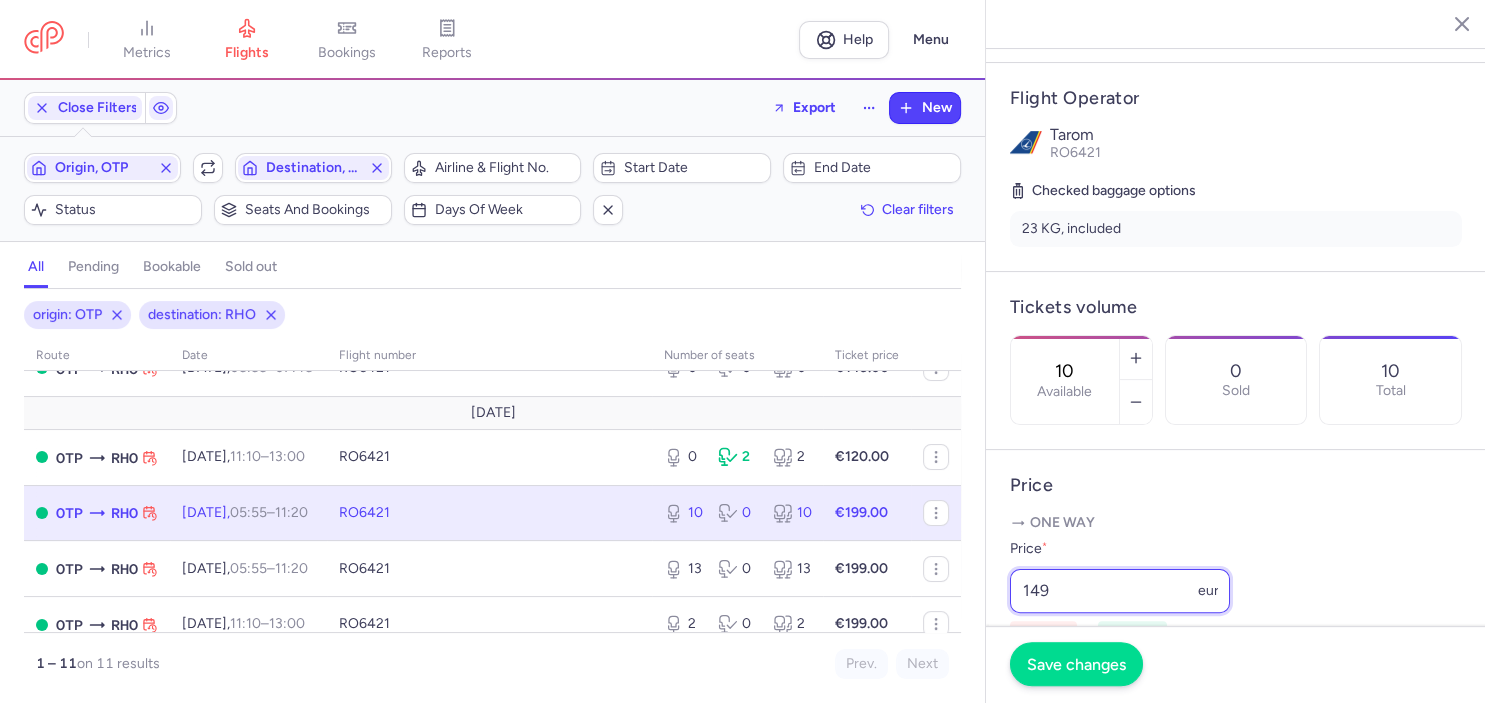 type on "149" 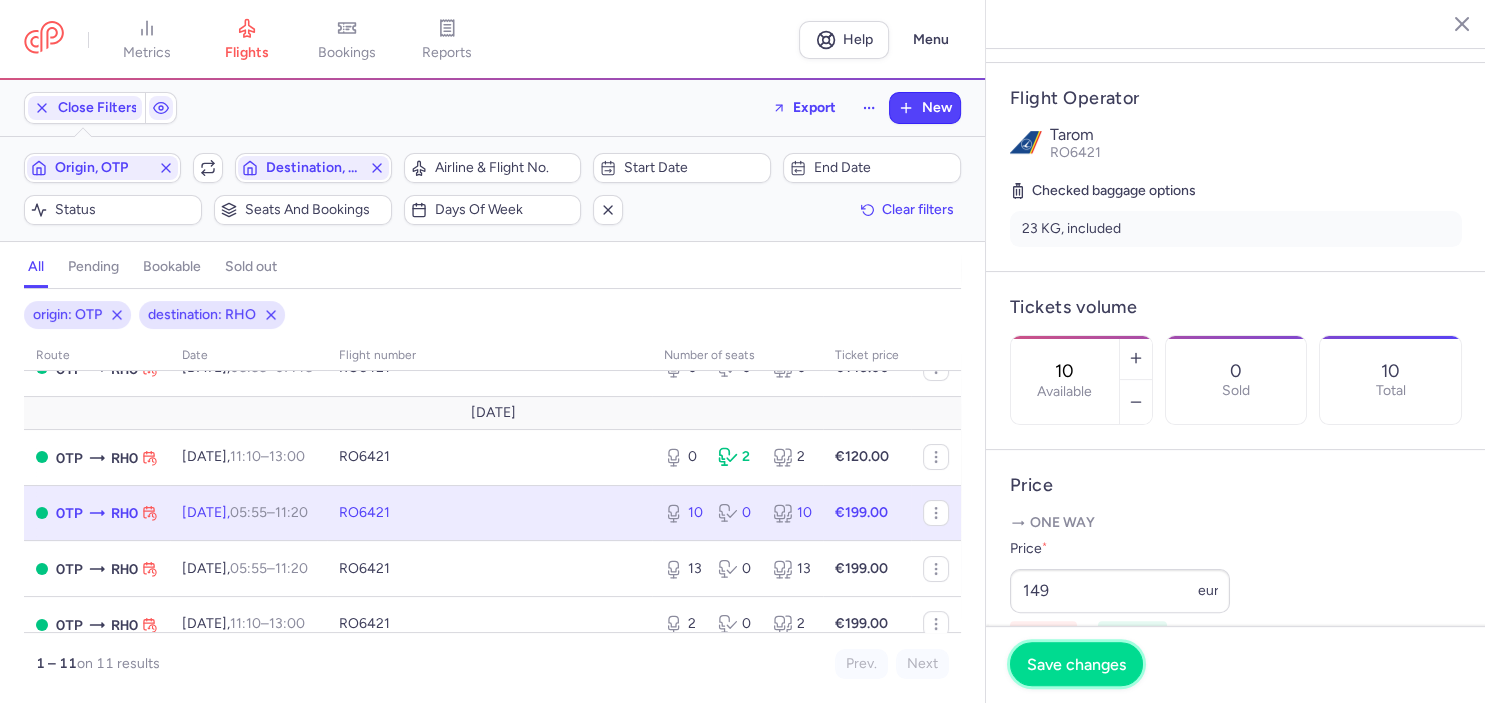 click on "Save changes" at bounding box center [1076, 664] 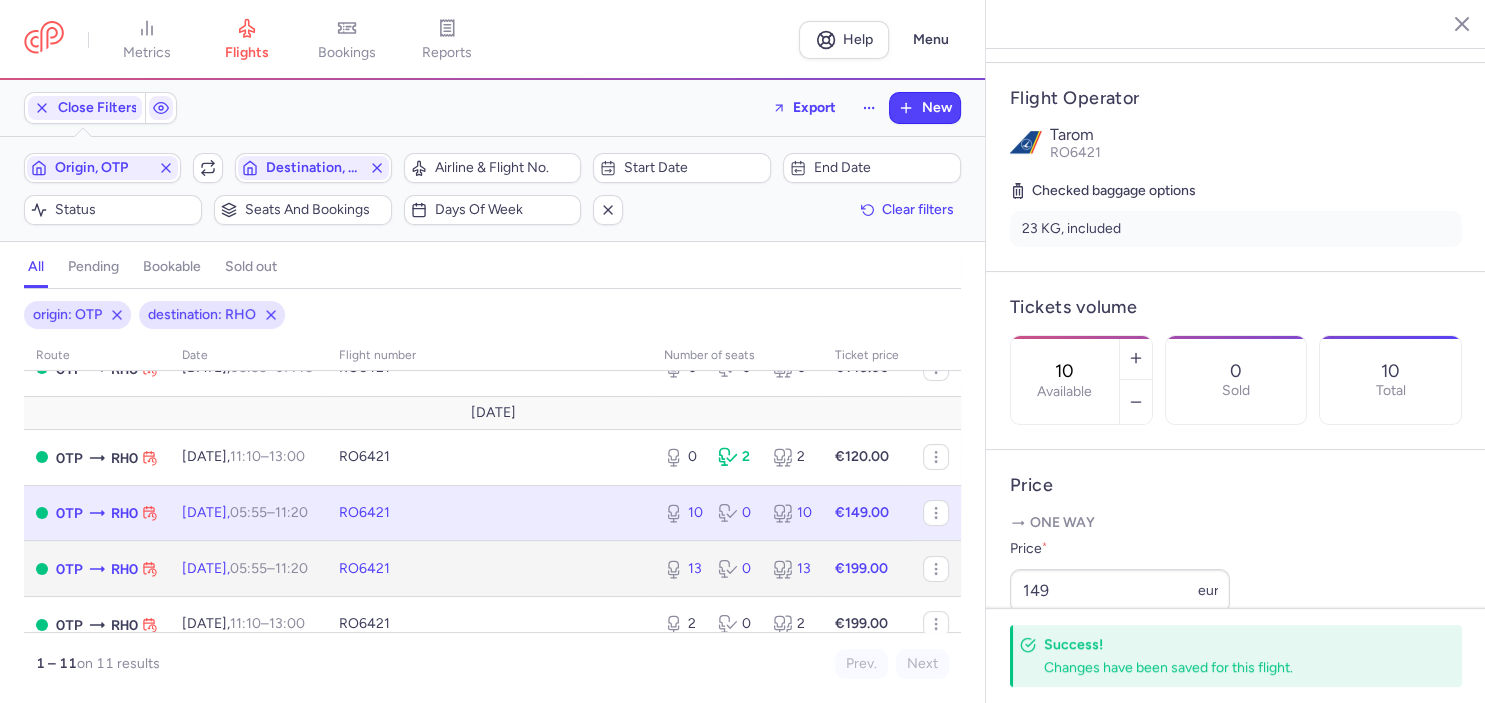 click on "RO6421" at bounding box center [489, 569] 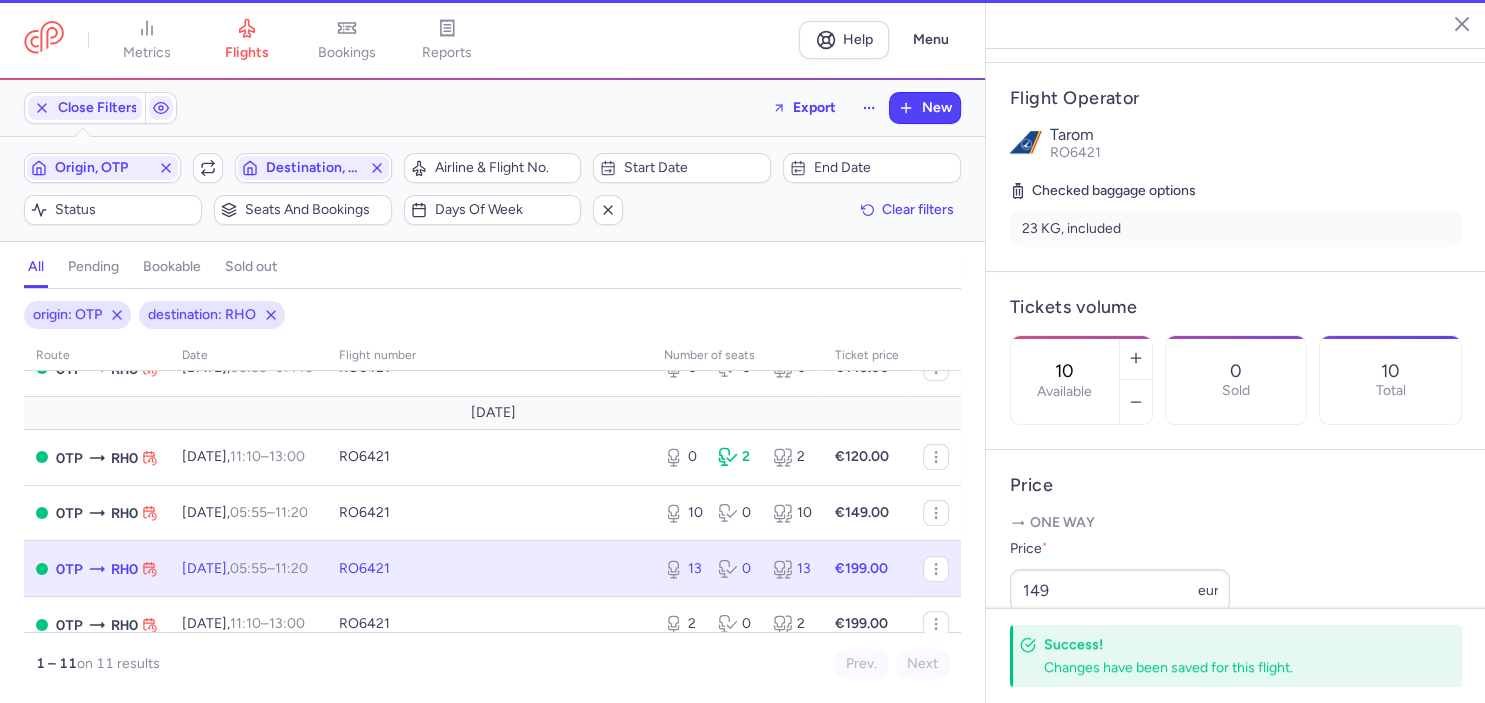 type on "13" 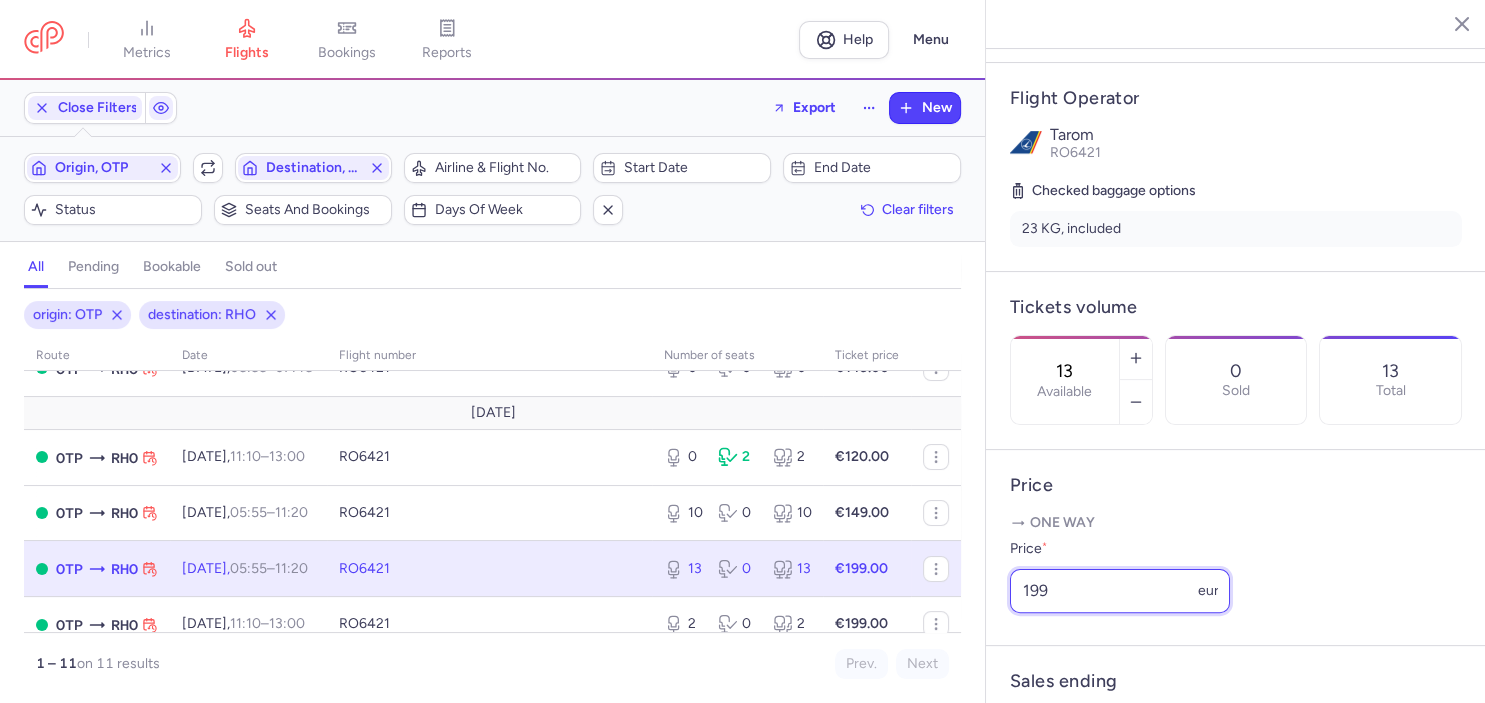 drag, startPoint x: 1069, startPoint y: 535, endPoint x: 945, endPoint y: 536, distance: 124.004036 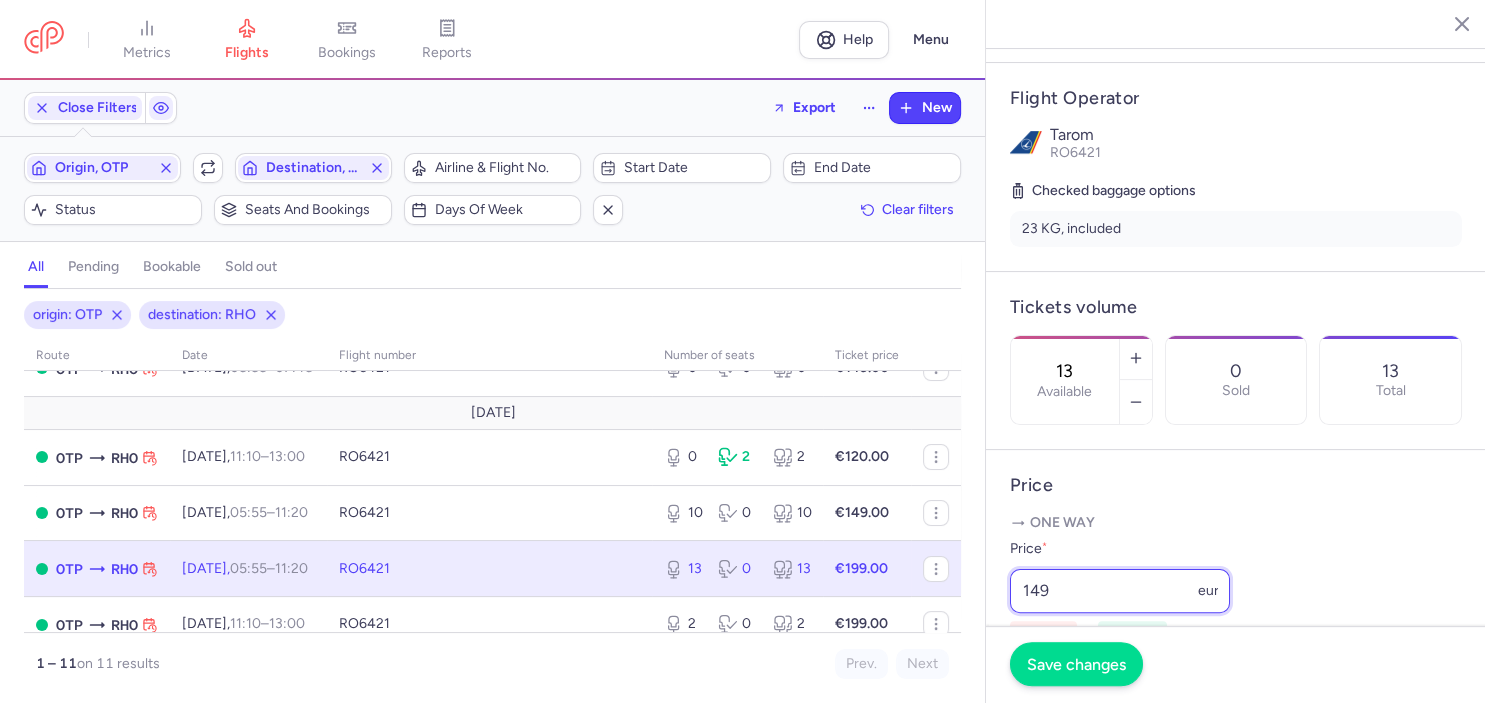 type on "149" 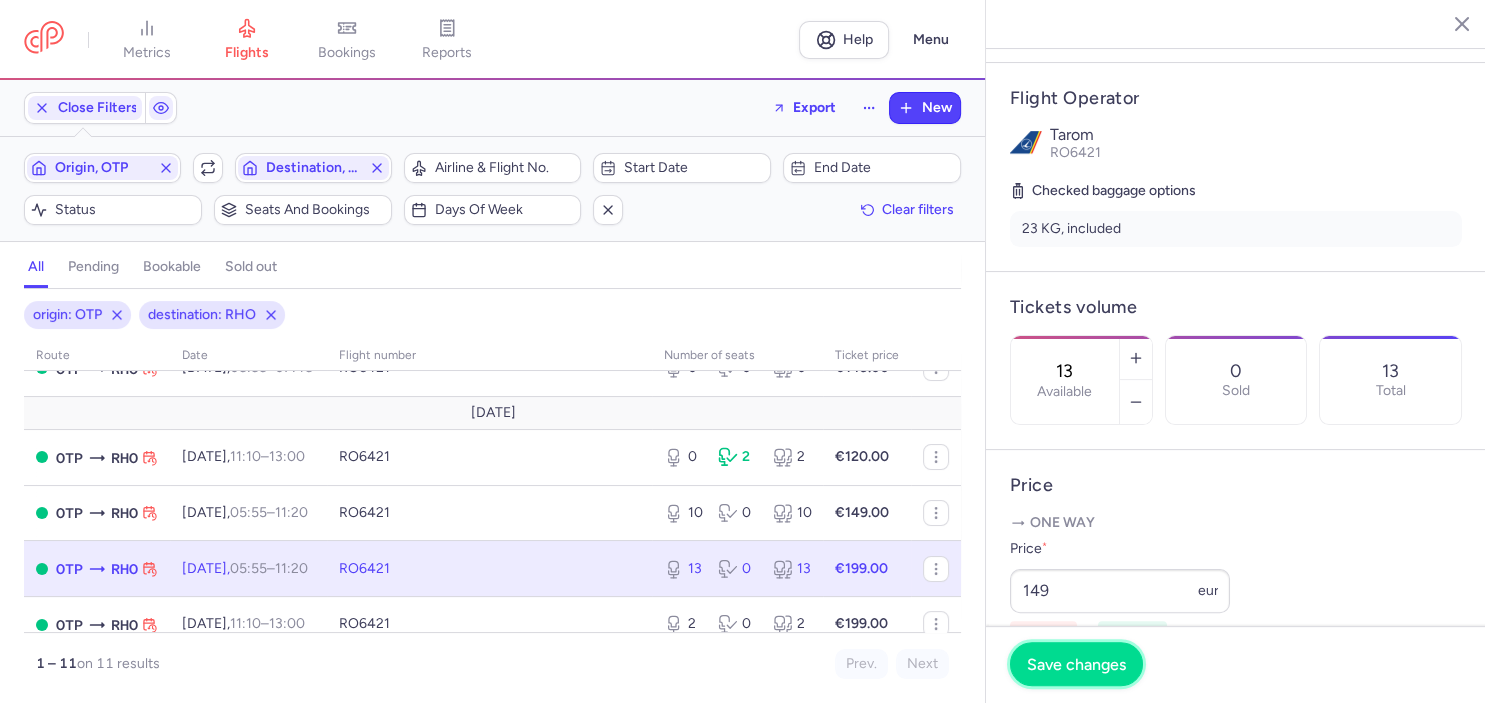 click on "Save changes" at bounding box center (1076, 664) 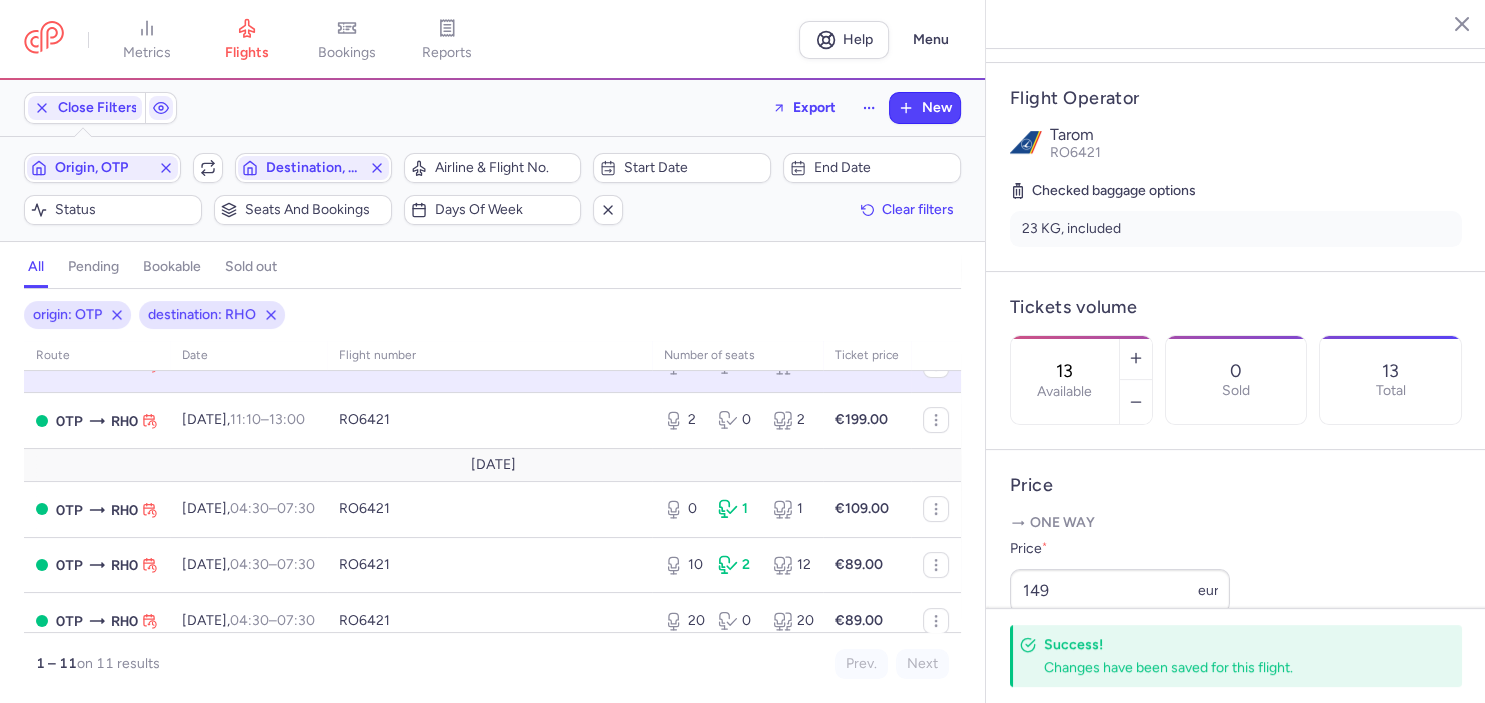 scroll, scrollTop: 461, scrollLeft: 0, axis: vertical 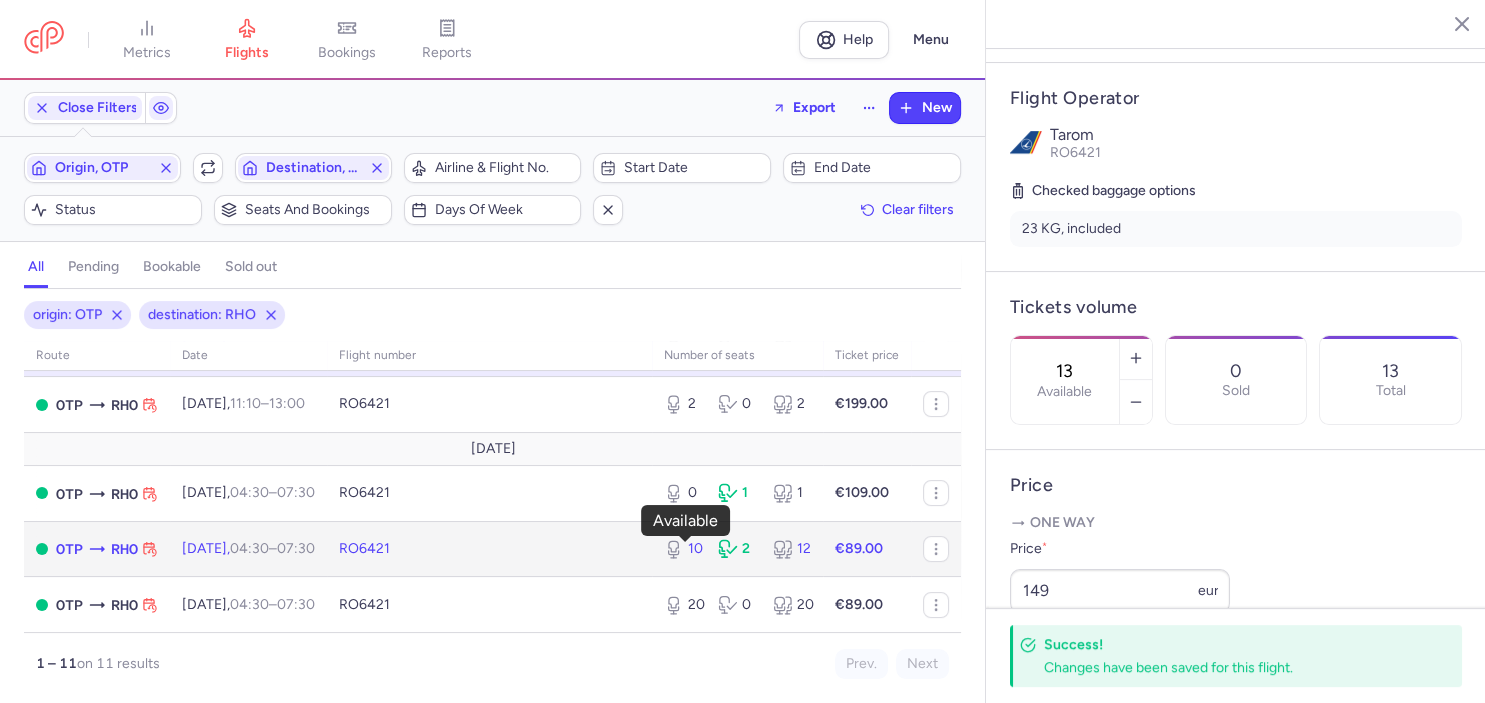 click 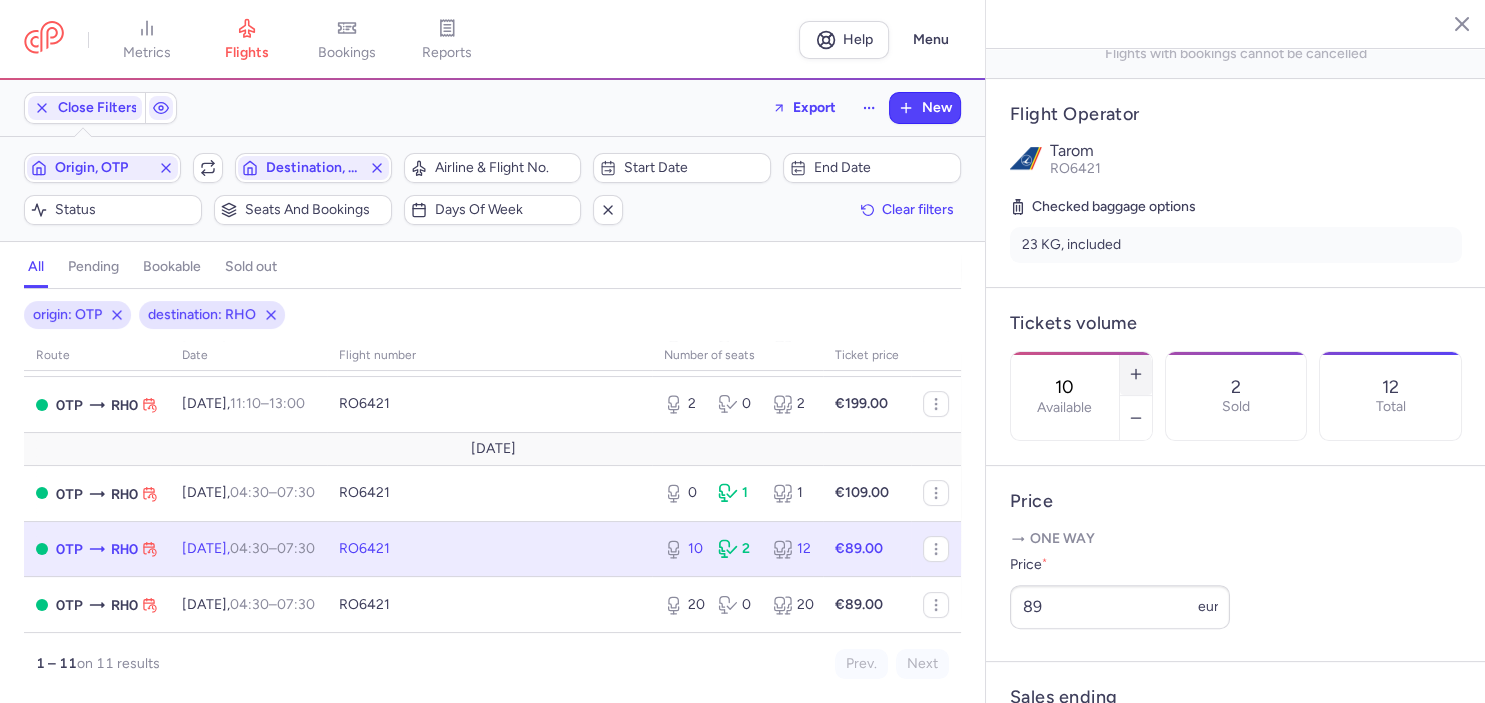 click 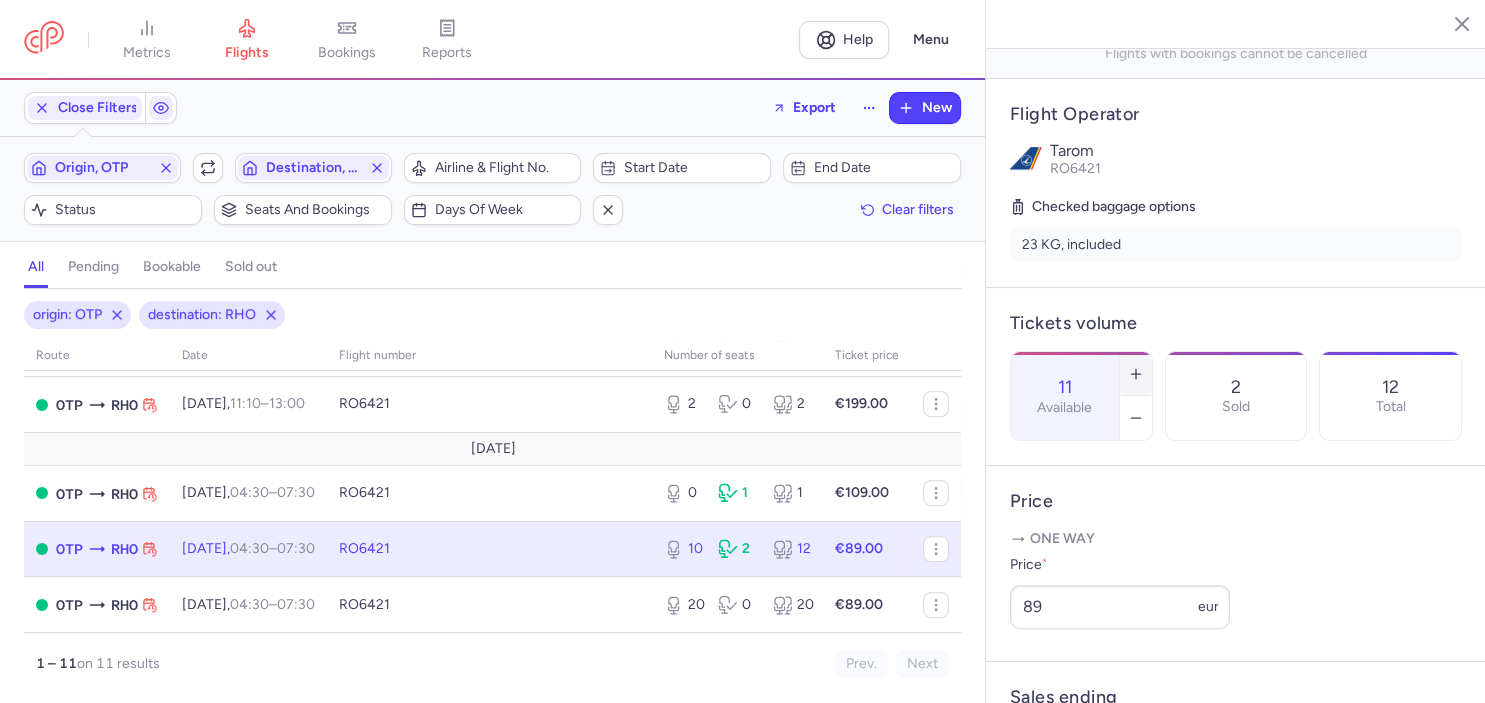 click 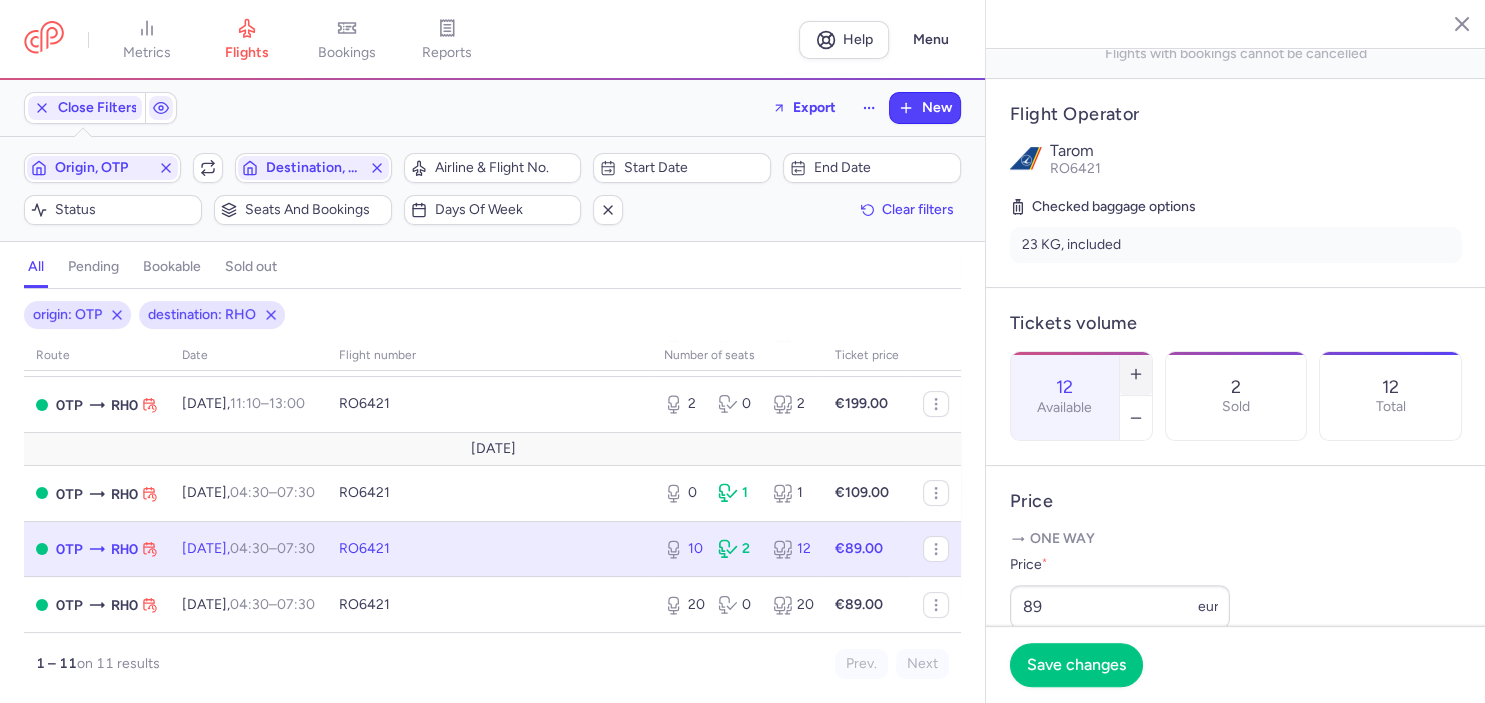 click 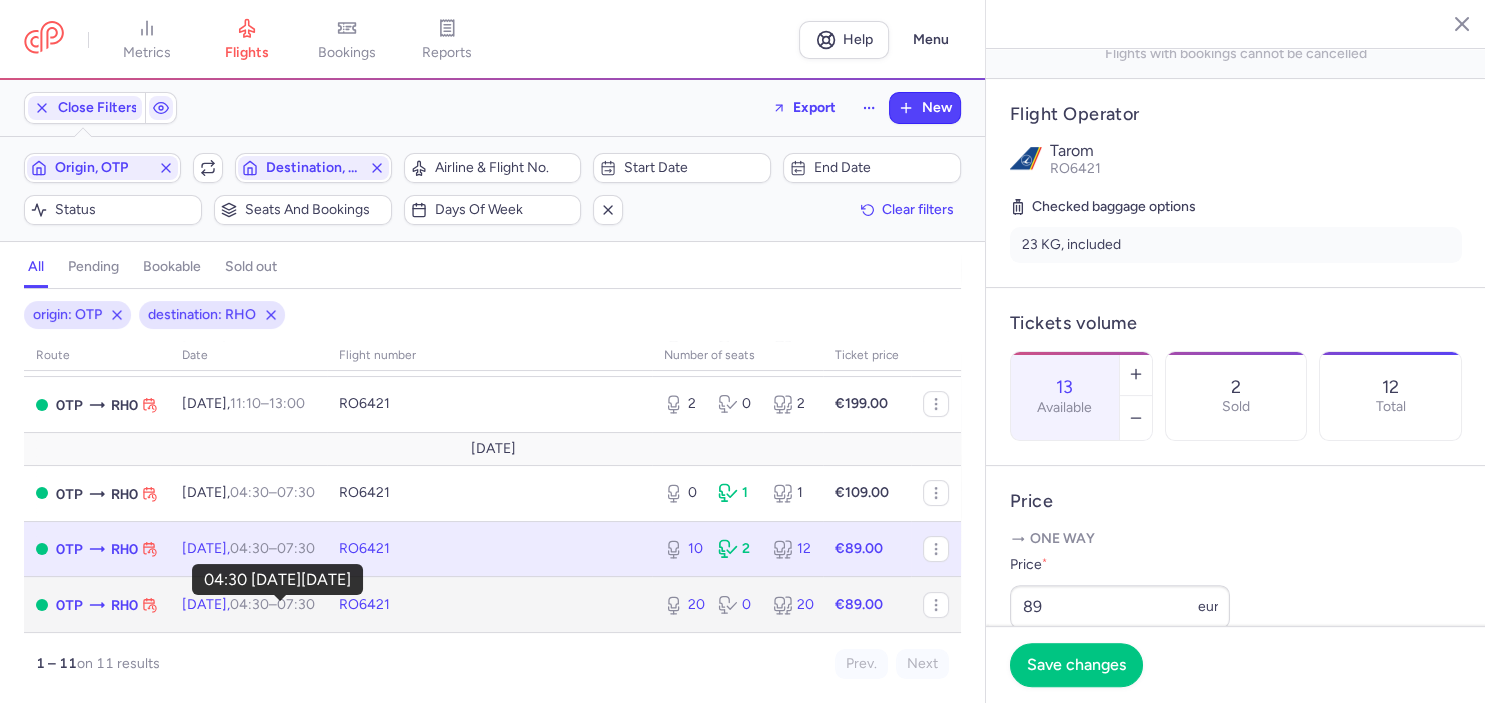 click on "04:30" at bounding box center (249, 604) 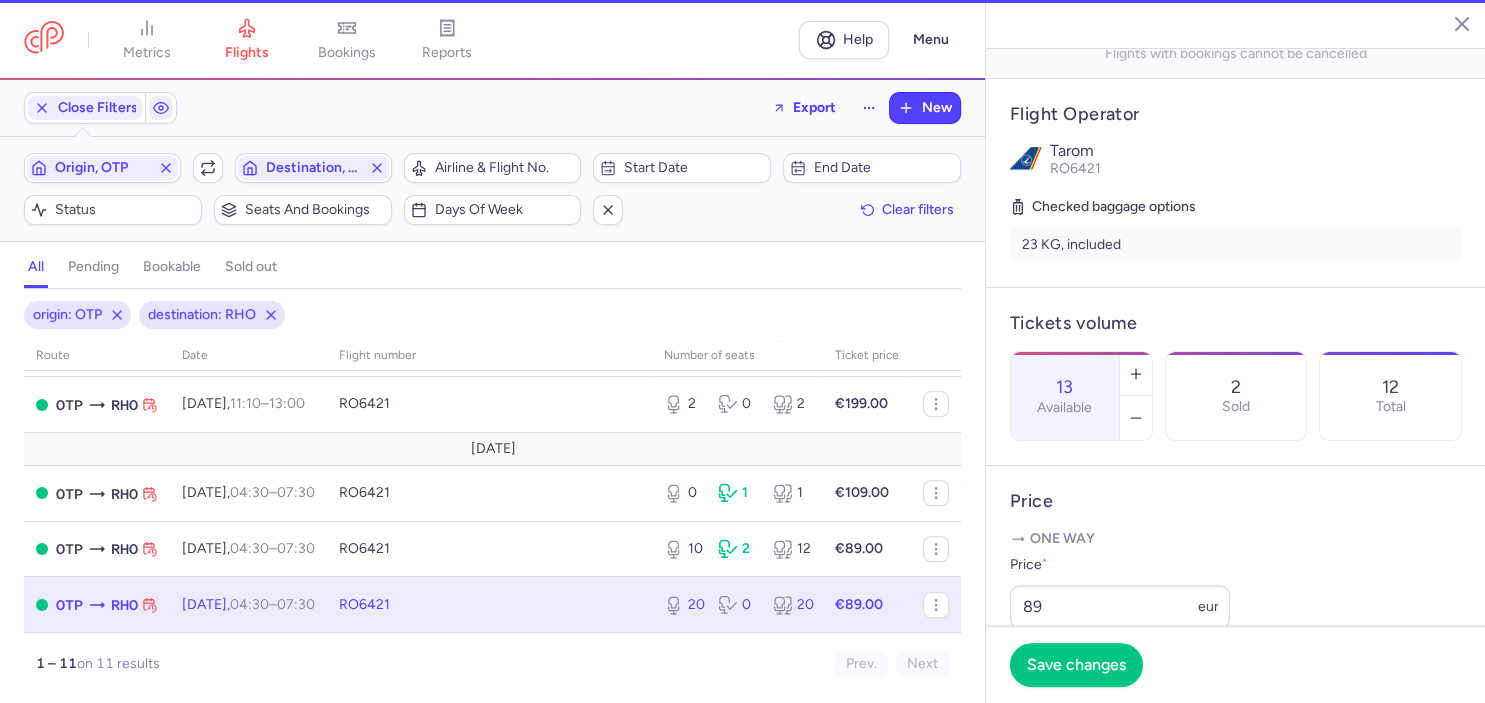 type on "20" 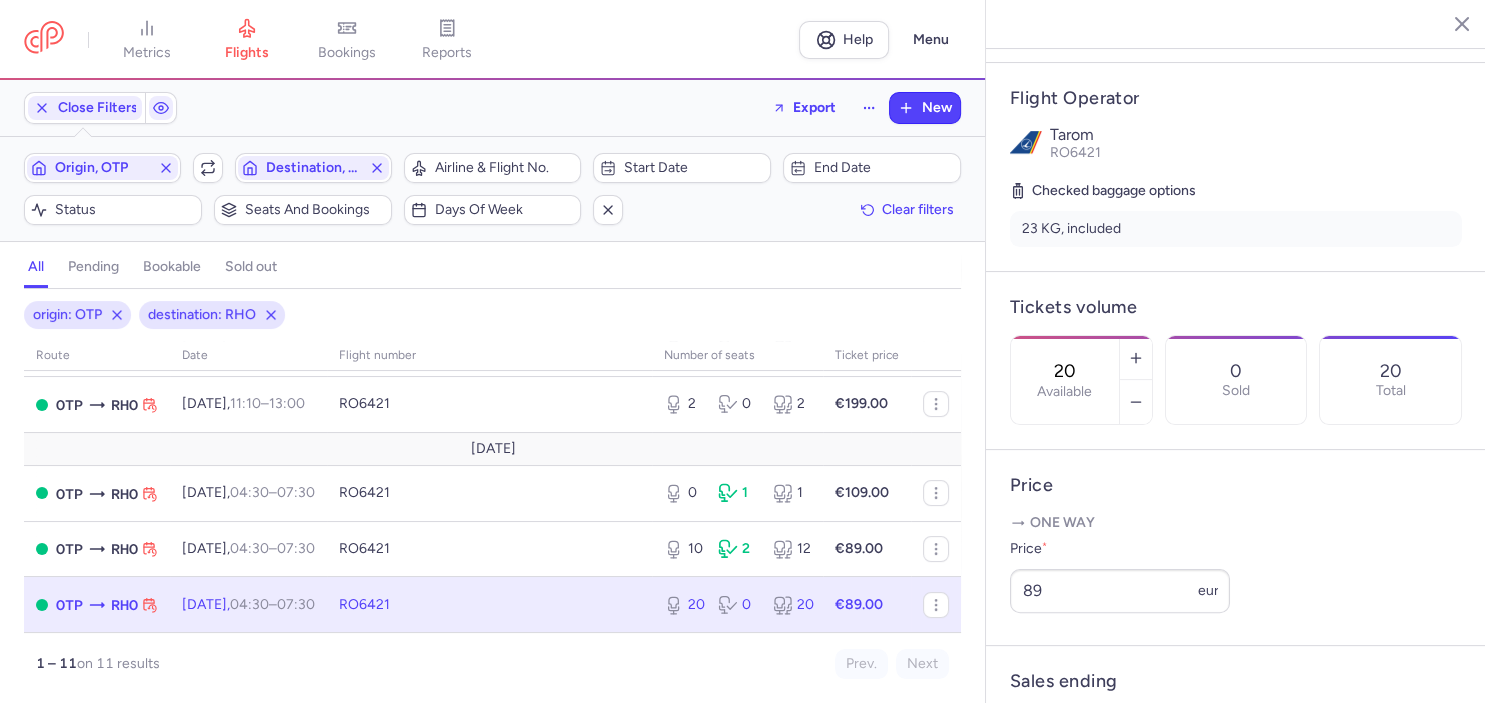 scroll, scrollTop: 346, scrollLeft: 0, axis: vertical 